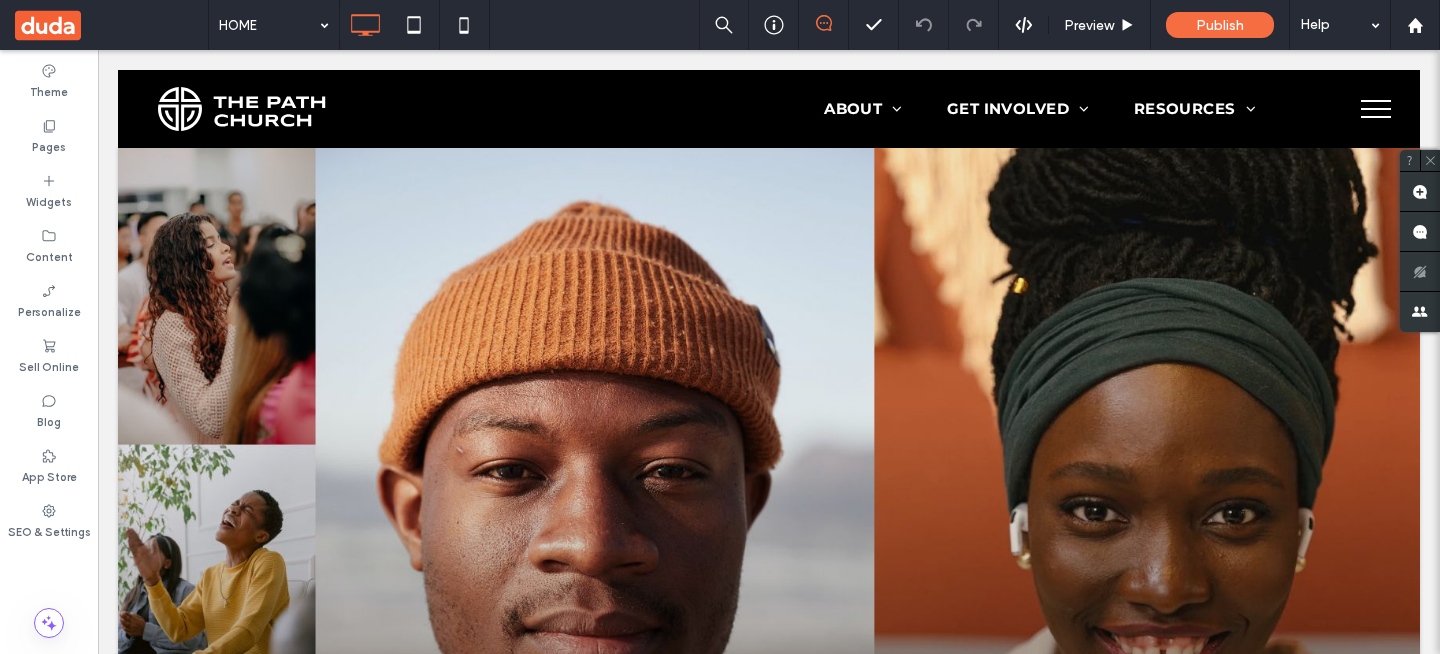 scroll, scrollTop: 769, scrollLeft: 0, axis: vertical 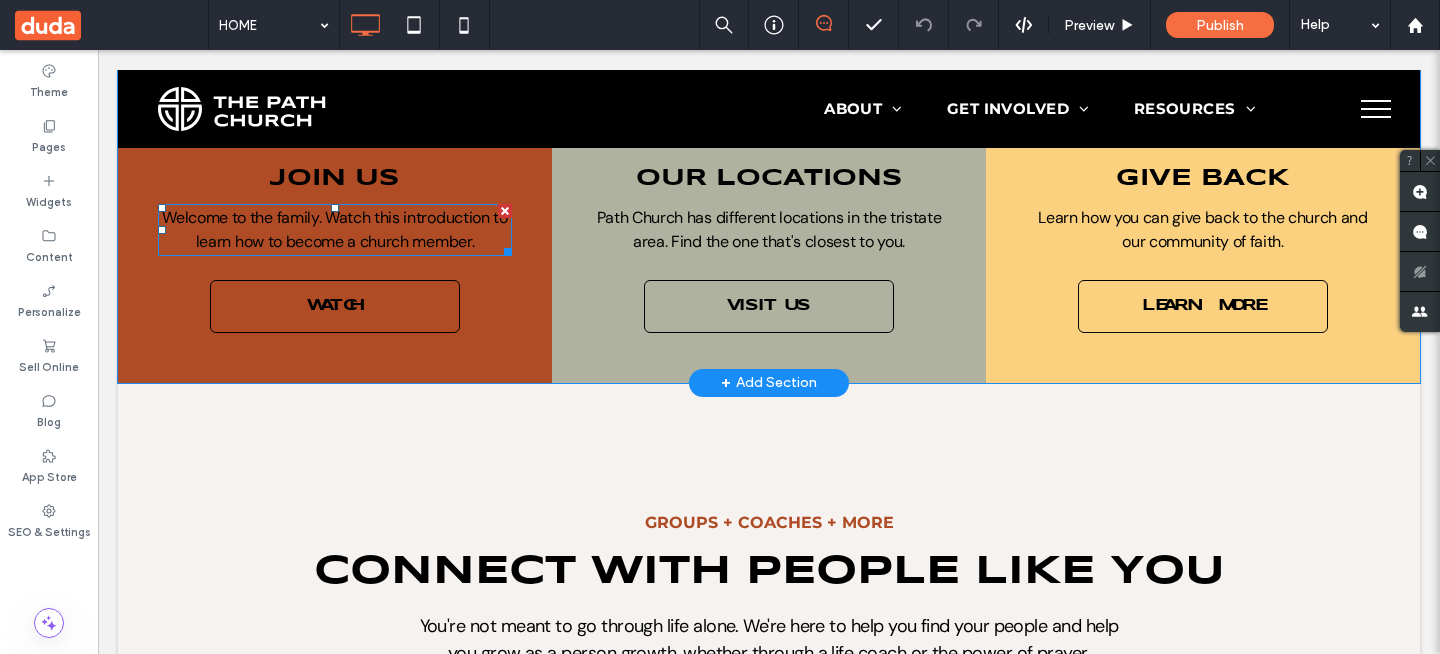 click on "Welcome to the family. Watch this introduction to learn how to become a church member." at bounding box center [334, 229] 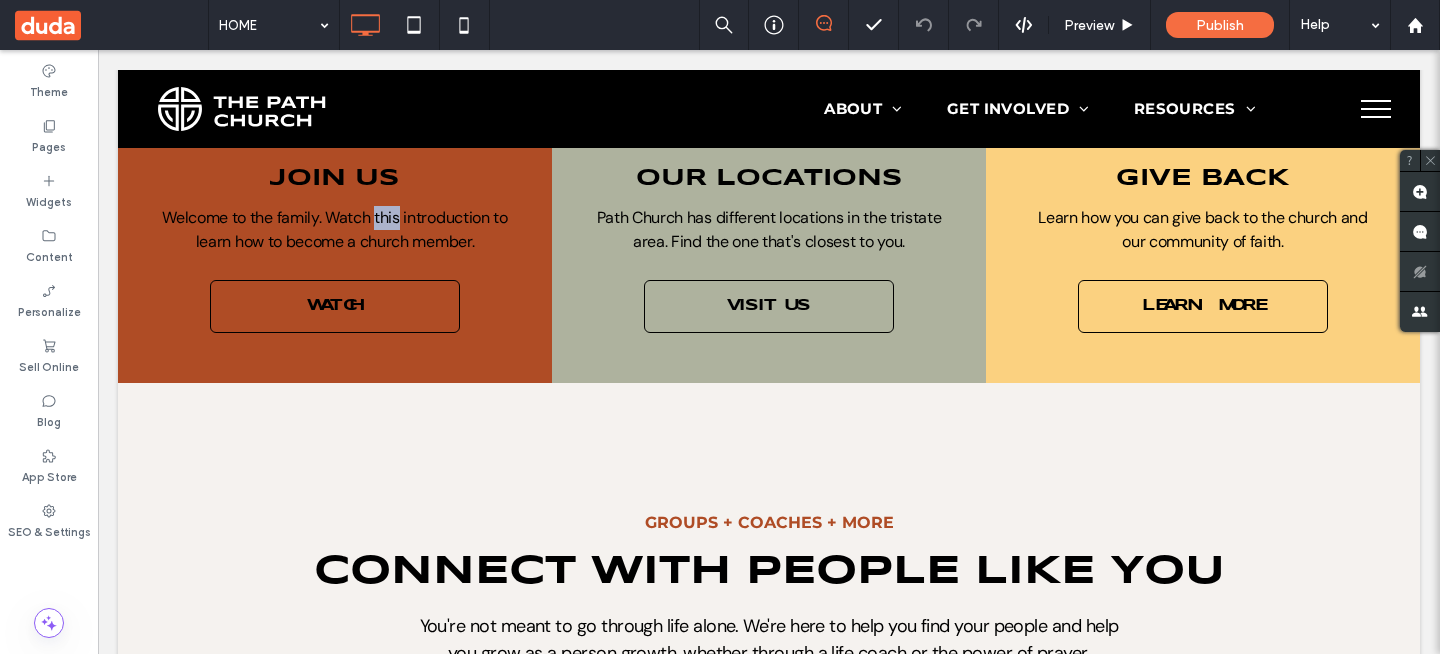 click on "Welcome to the family. Watch this introduction to learn how to become a church member." at bounding box center [334, 229] 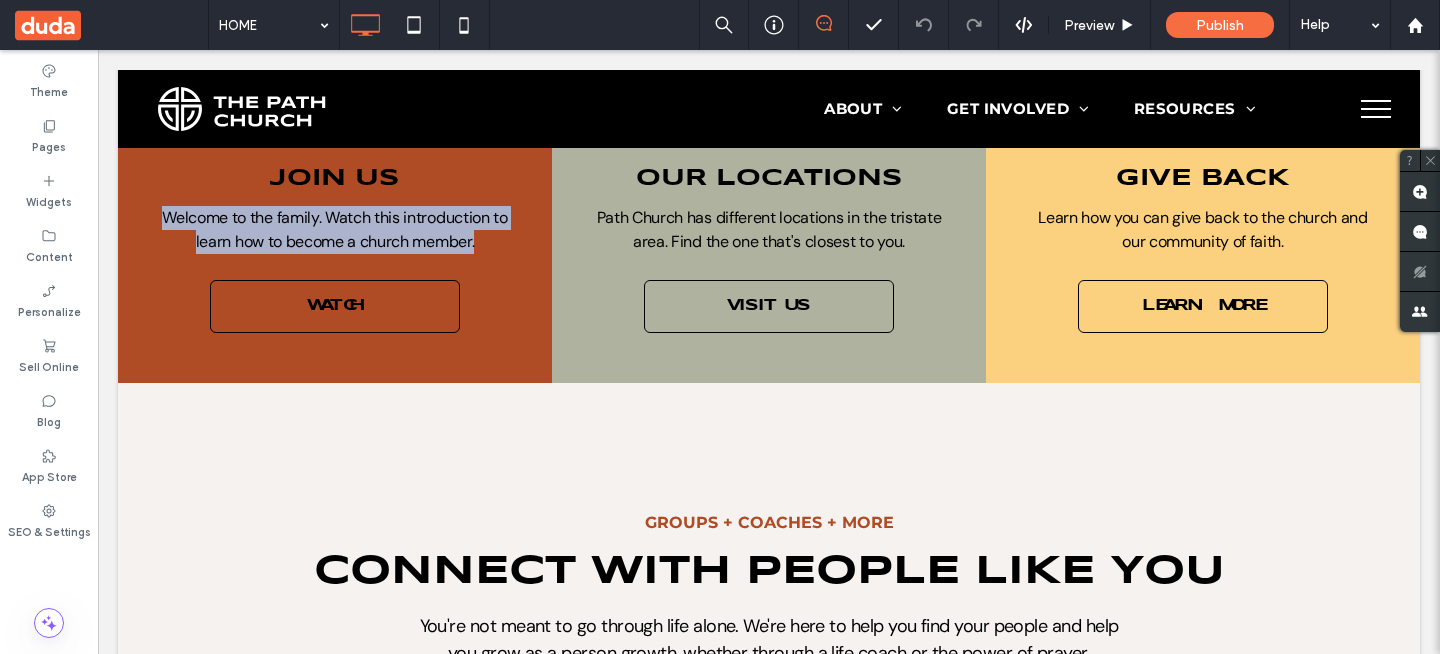 click on "Welcome to the family. Watch this introduction to learn how to become a church member." at bounding box center [334, 229] 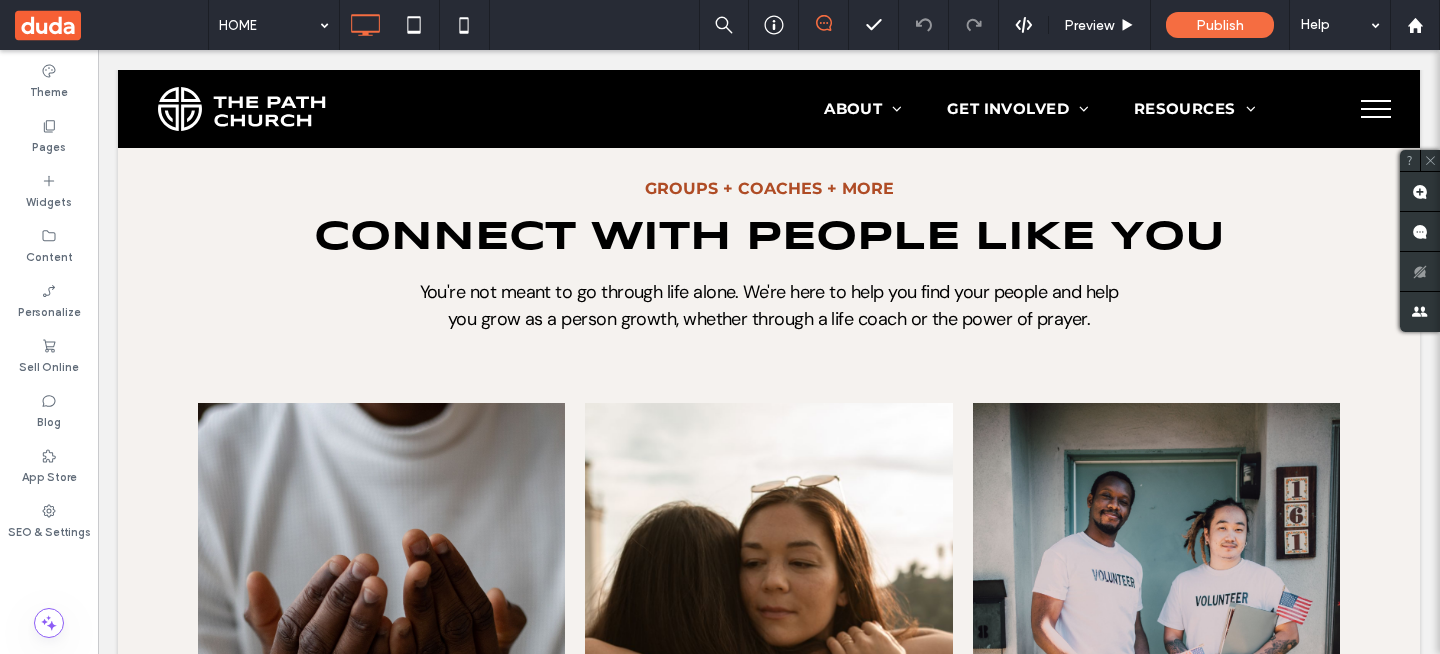 click on "our locations" at bounding box center [769, -155] 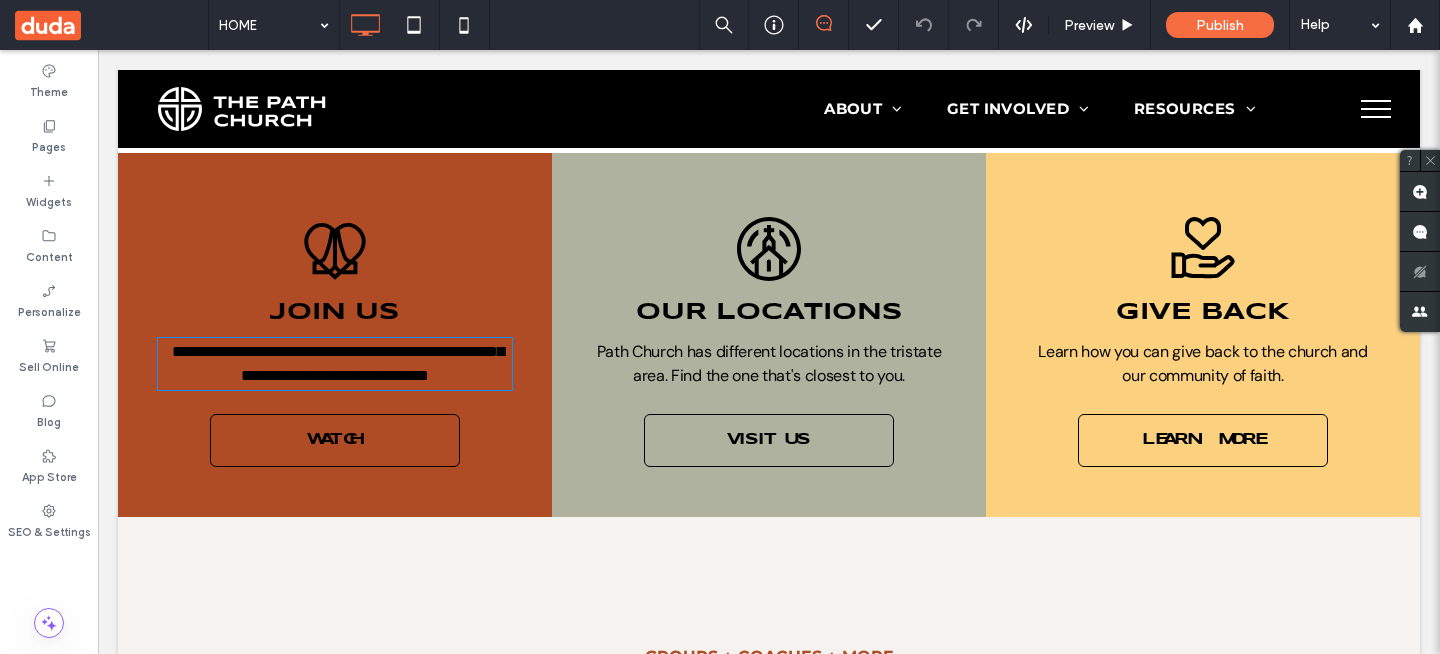 click on "our locations" at bounding box center (769, 313) 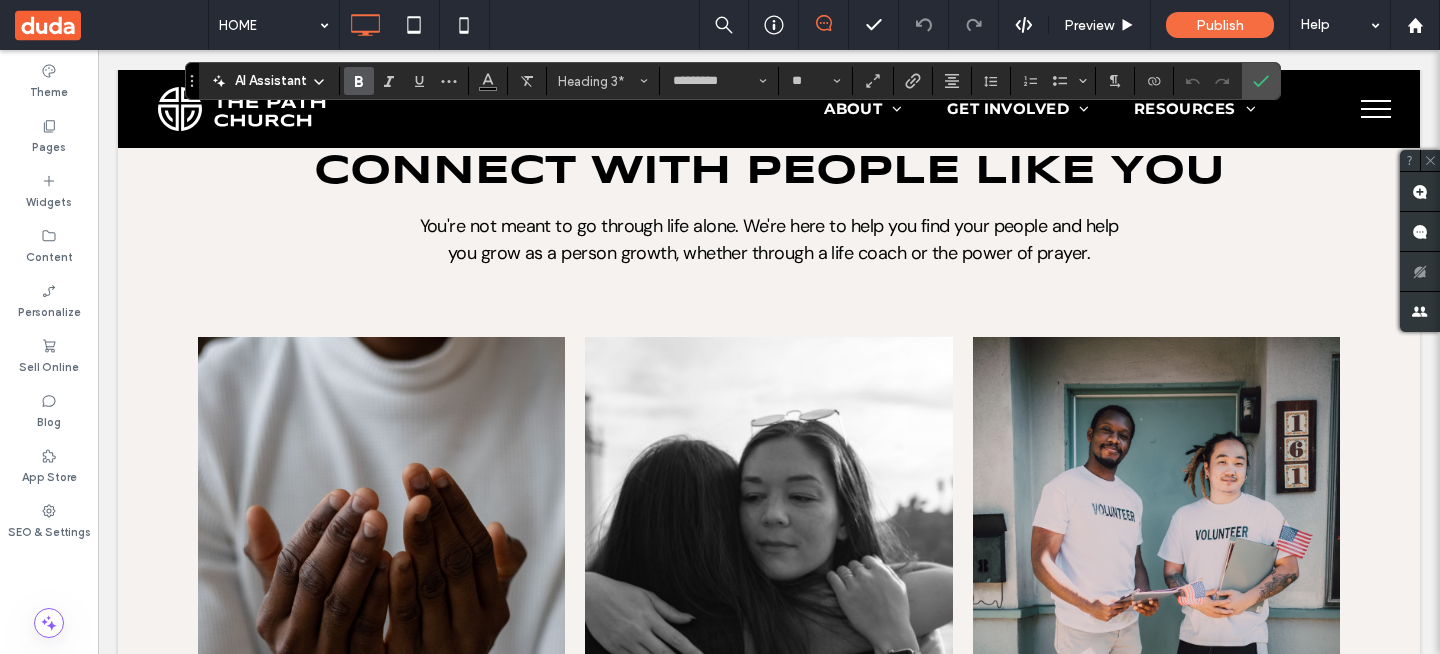 scroll, scrollTop: 1285, scrollLeft: 0, axis: vertical 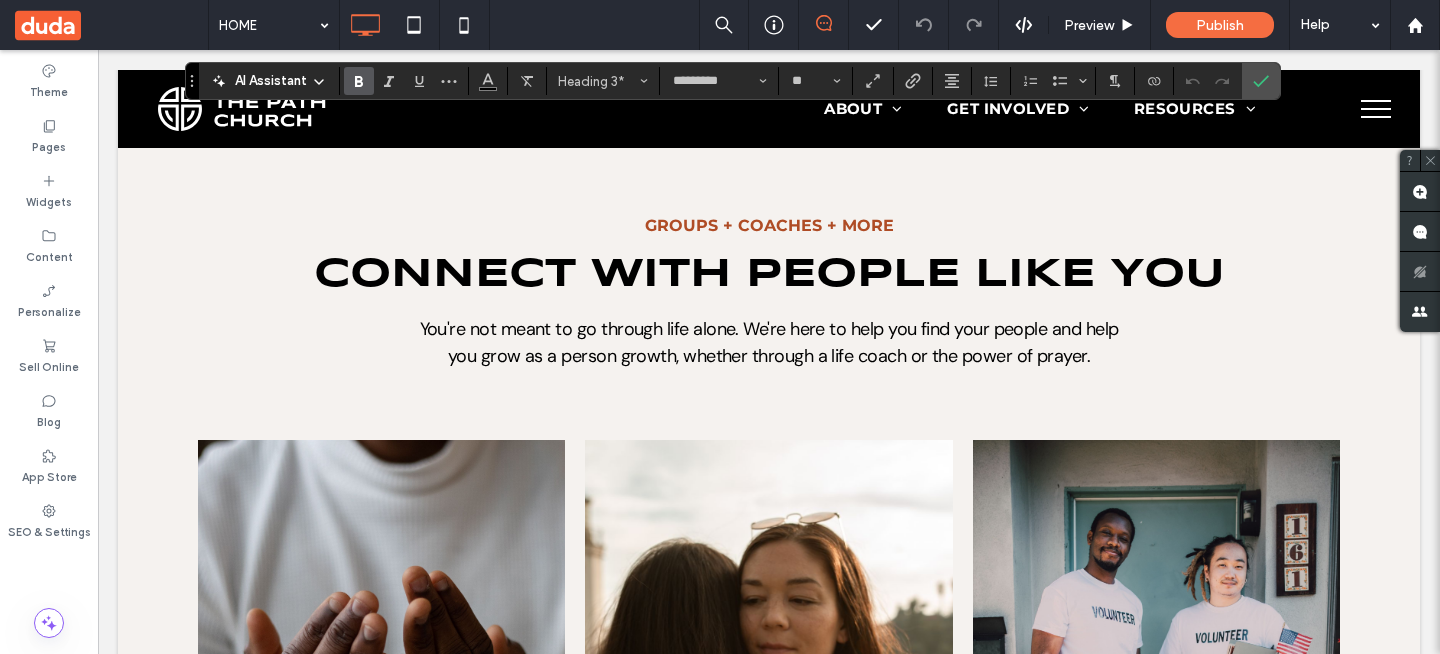 click on "You're not meant to go through life alone. We're here to help you find your people and help you grow as a person growth, whether through a life coach or the power of prayer." at bounding box center [769, 342] 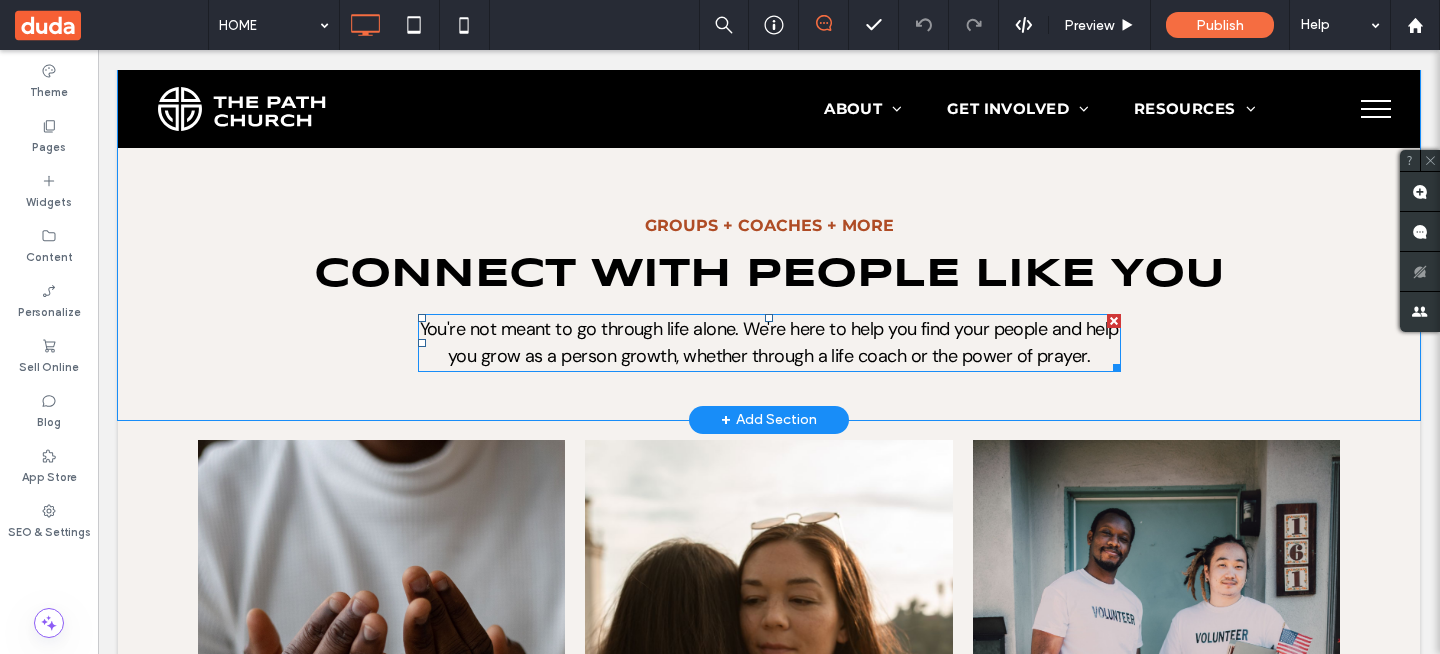 click on "You're not meant to go through life alone. We're here to help you find your people and help you grow as a person growth, whether through a life coach or the power of prayer." at bounding box center [769, 342] 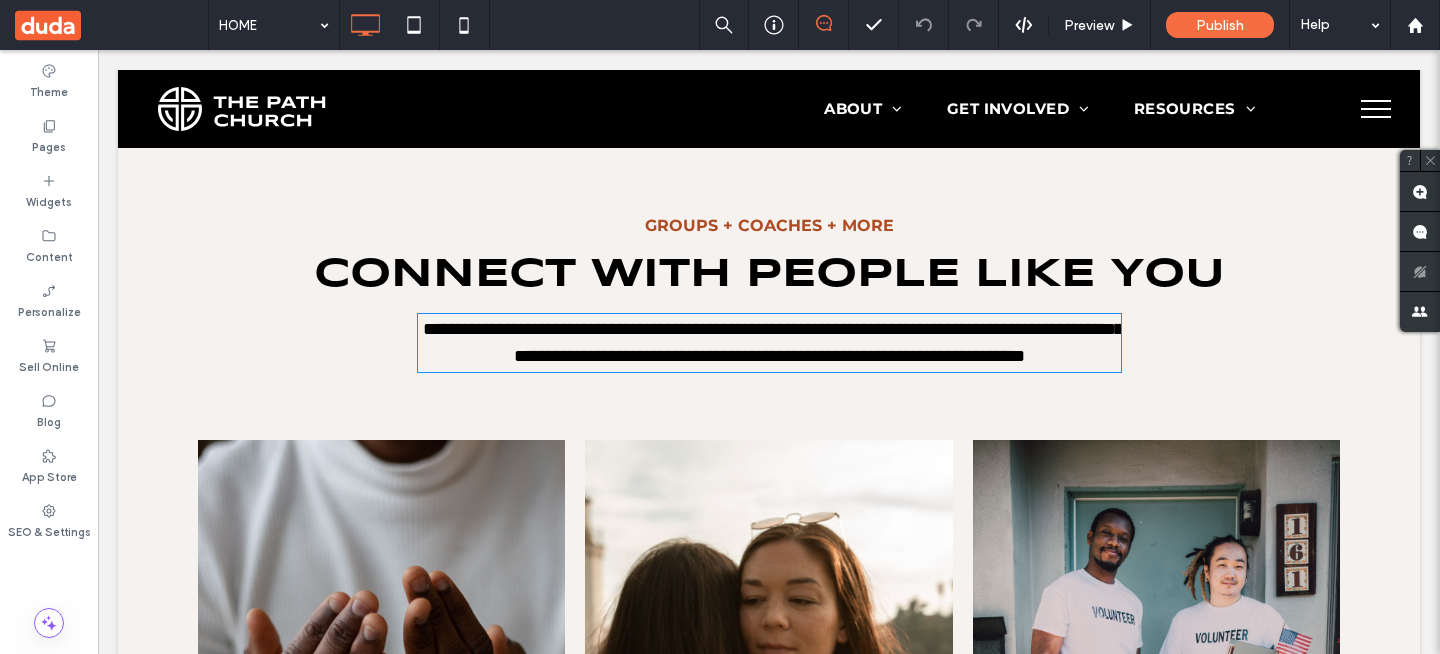 type on "*******" 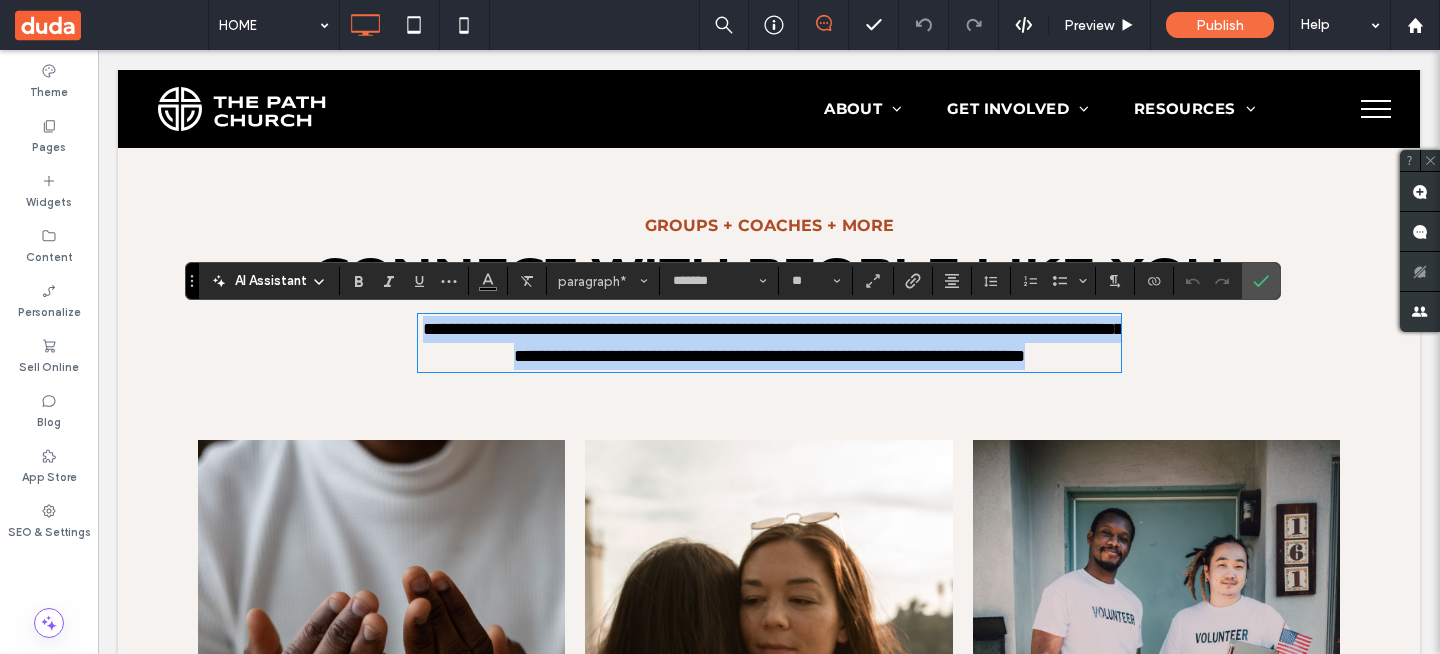 copy on "**********" 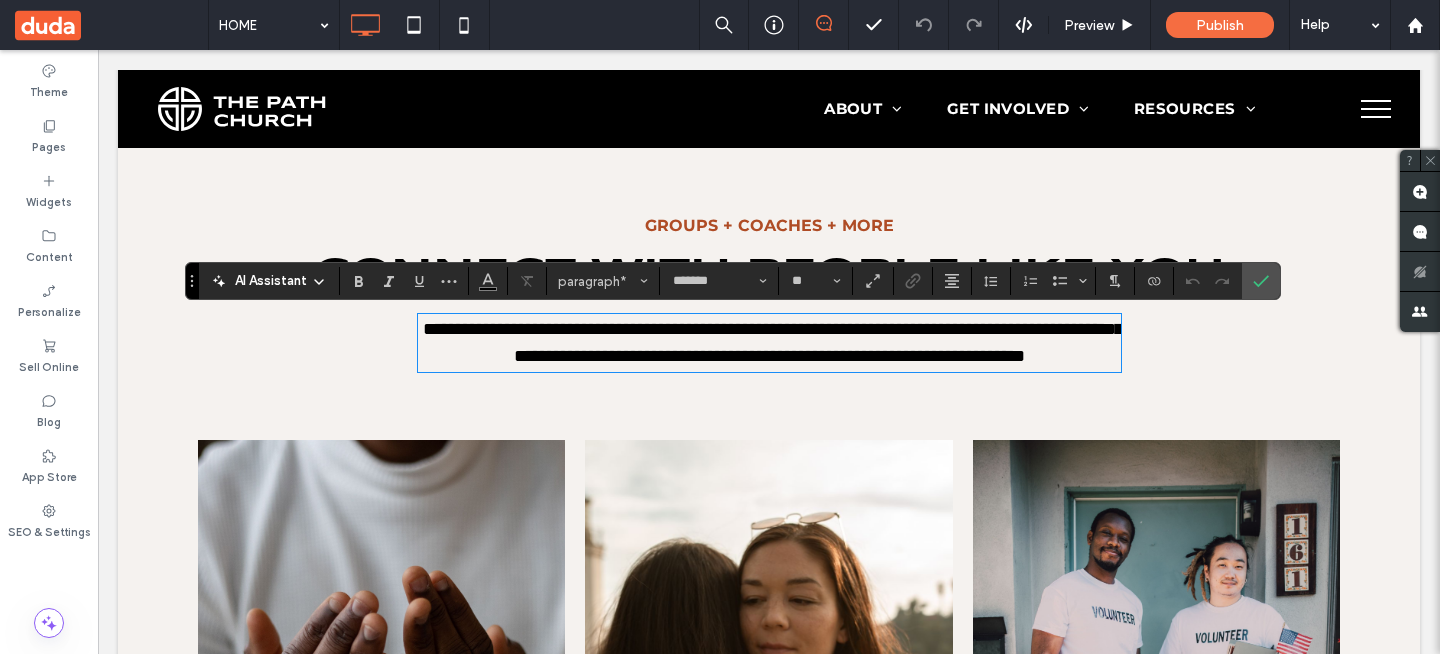 click on "**********" at bounding box center [769, 343] 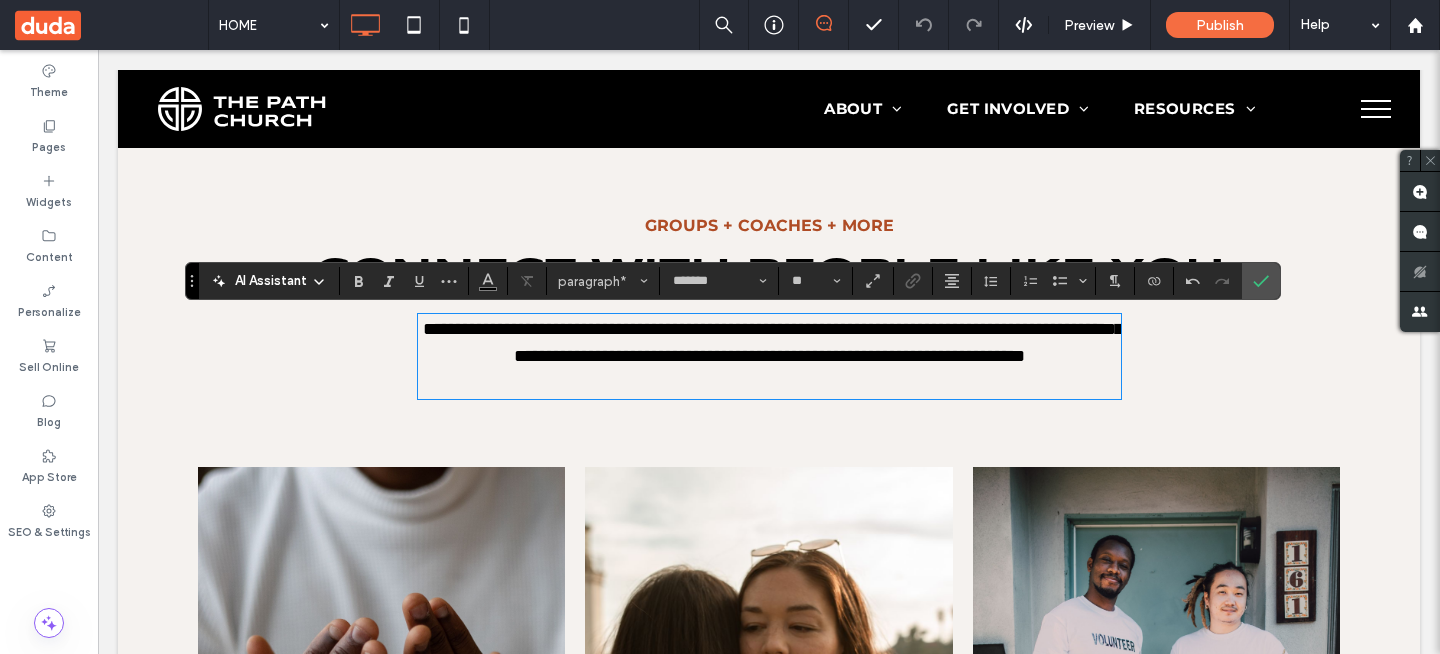 scroll, scrollTop: 0, scrollLeft: 0, axis: both 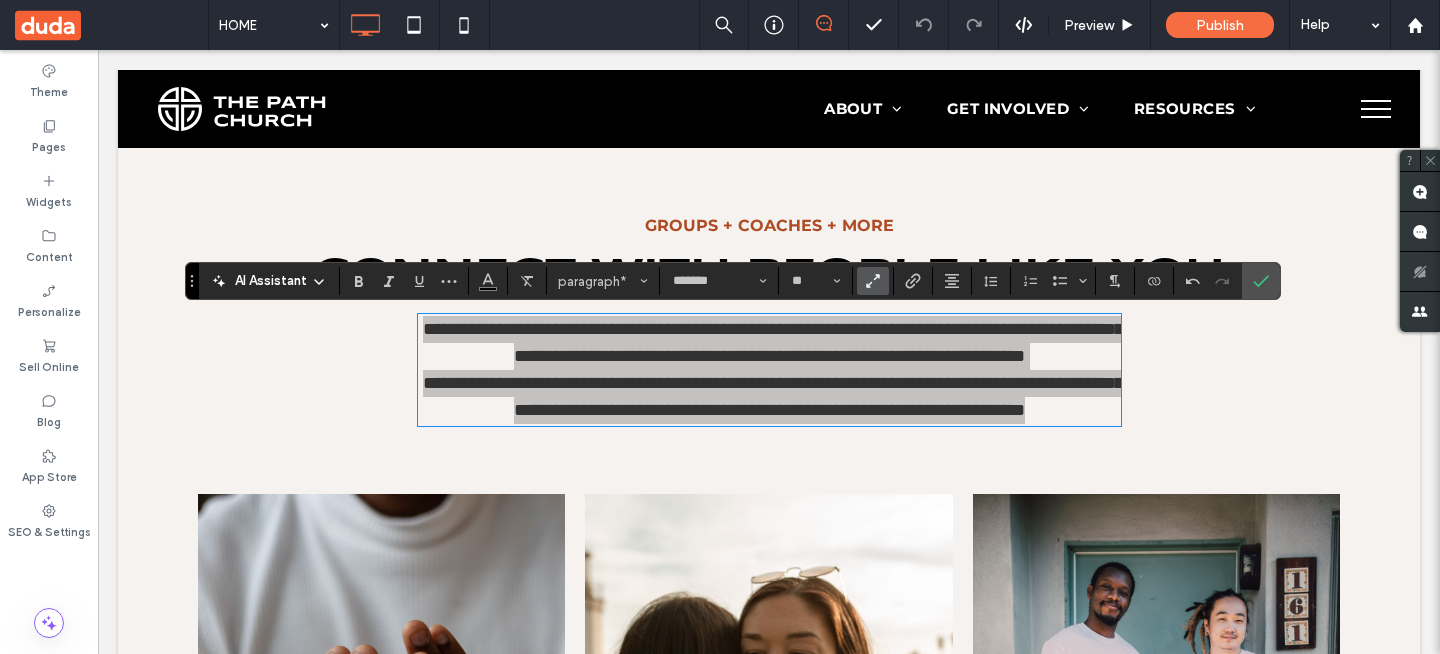 click 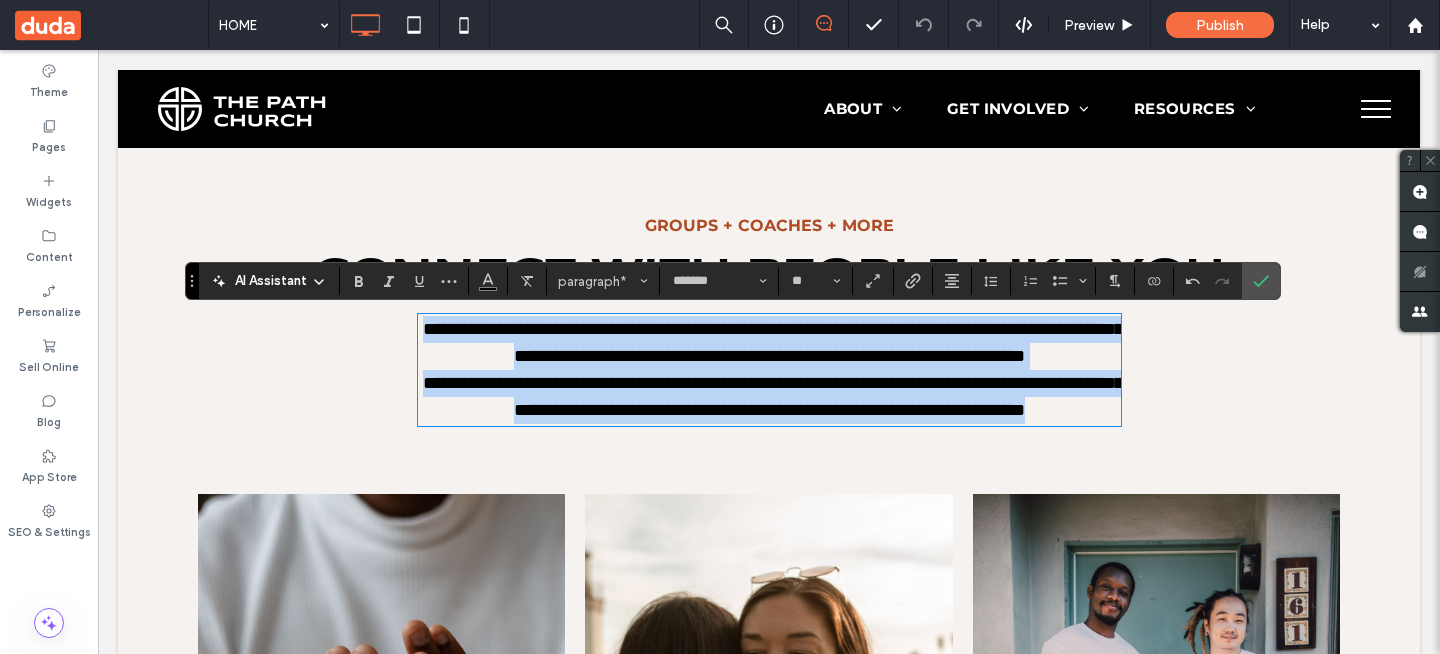 click on "**********" at bounding box center [769, 397] 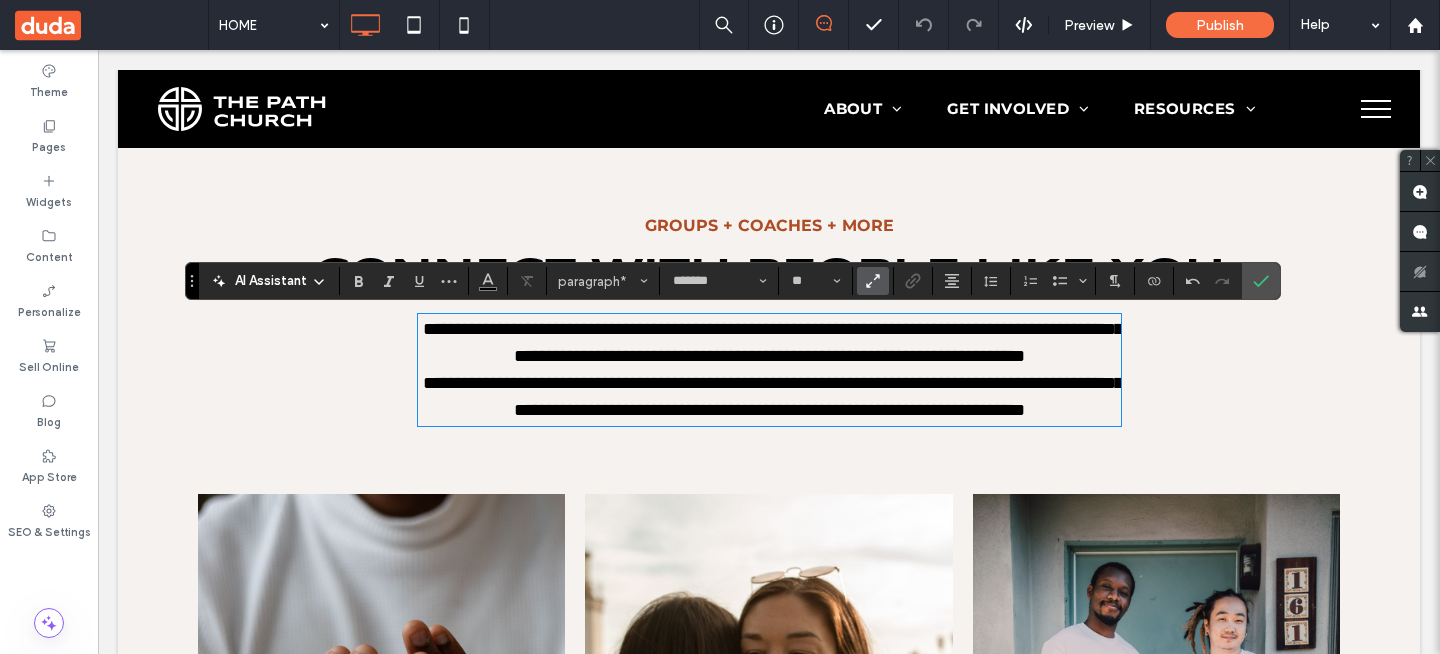 click on "**********" at bounding box center (769, 397) 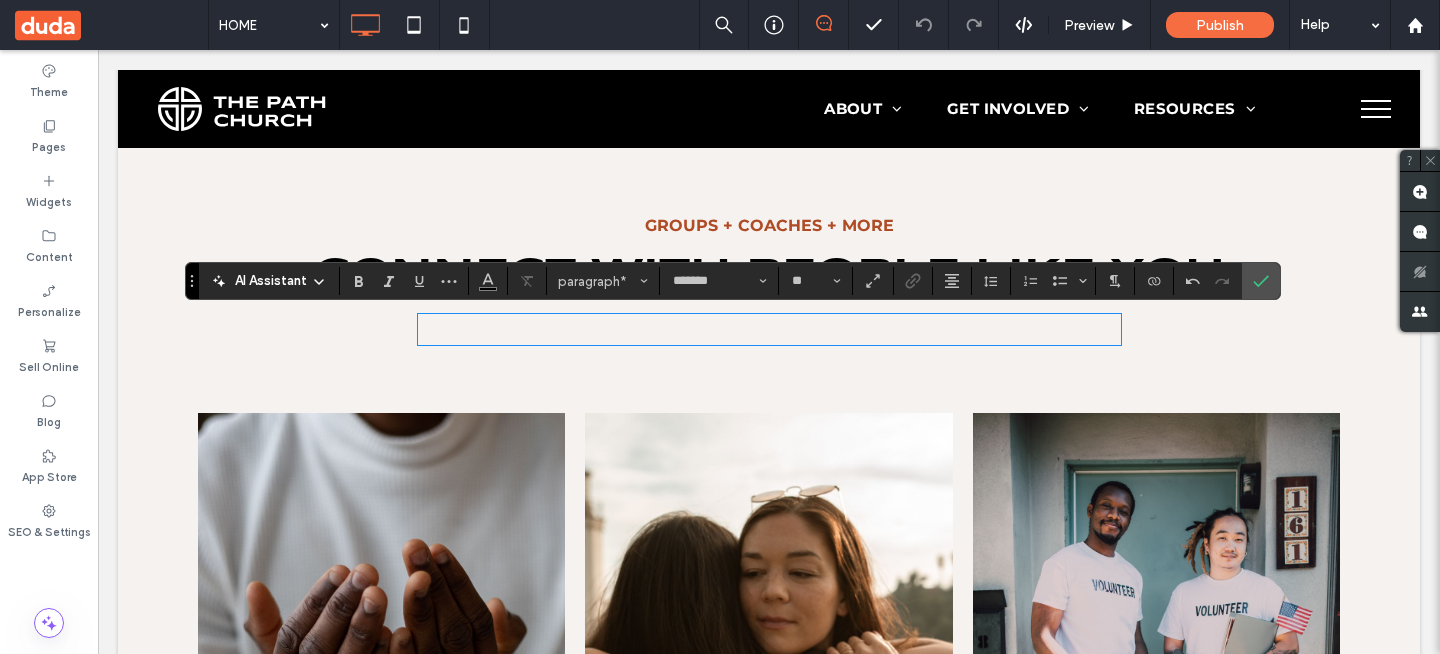 scroll, scrollTop: 0, scrollLeft: 0, axis: both 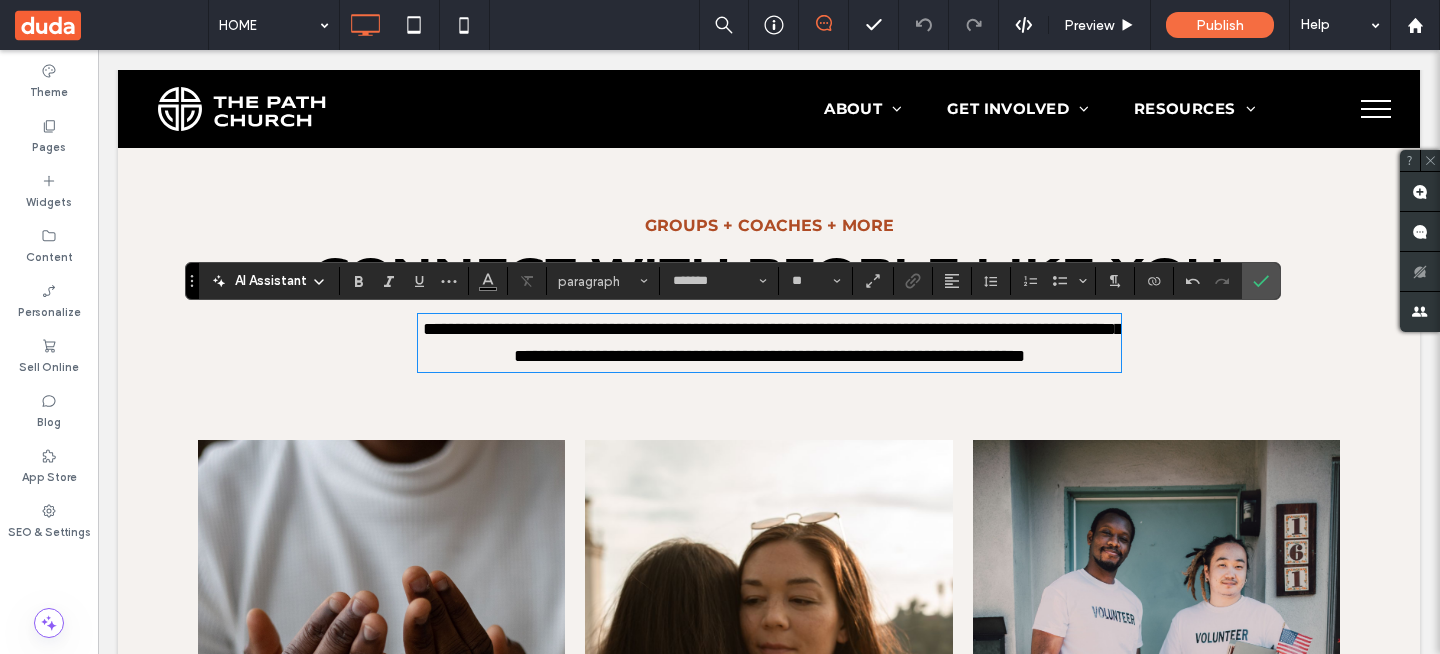 click on "**********" at bounding box center [773, 342] 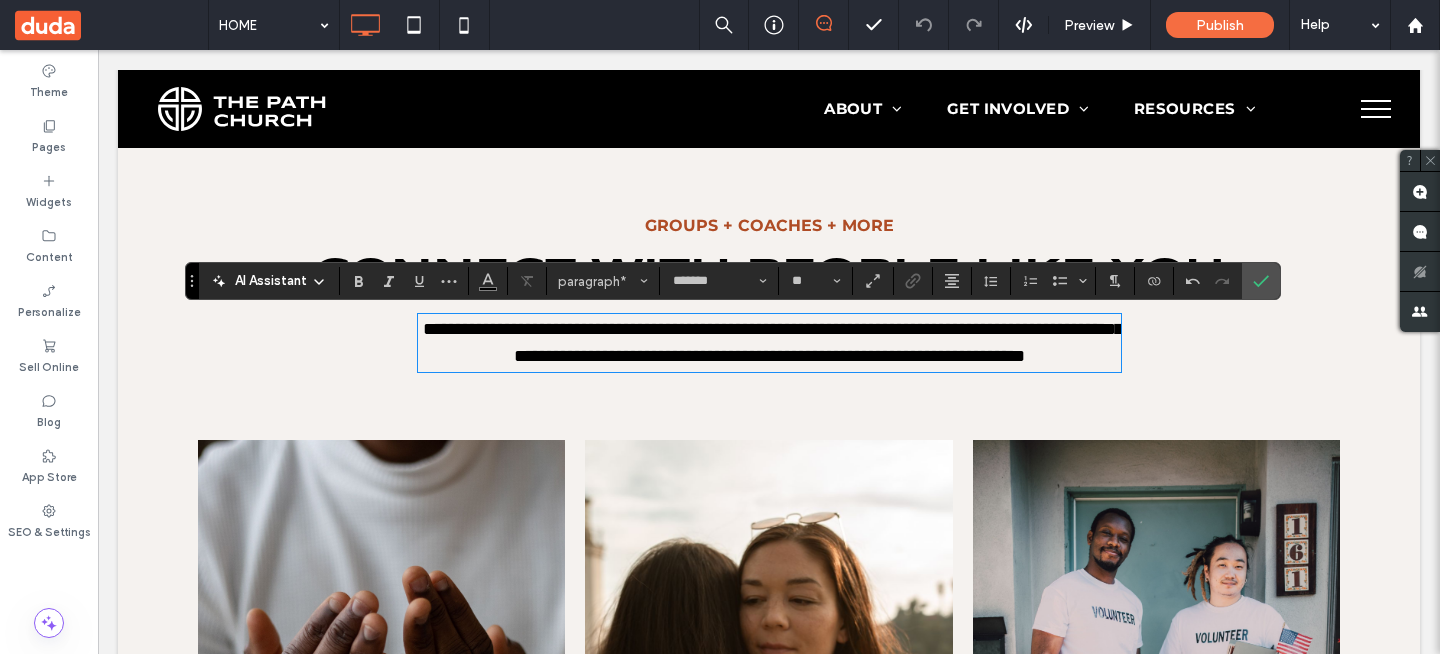 click on "**********" at bounding box center [773, 342] 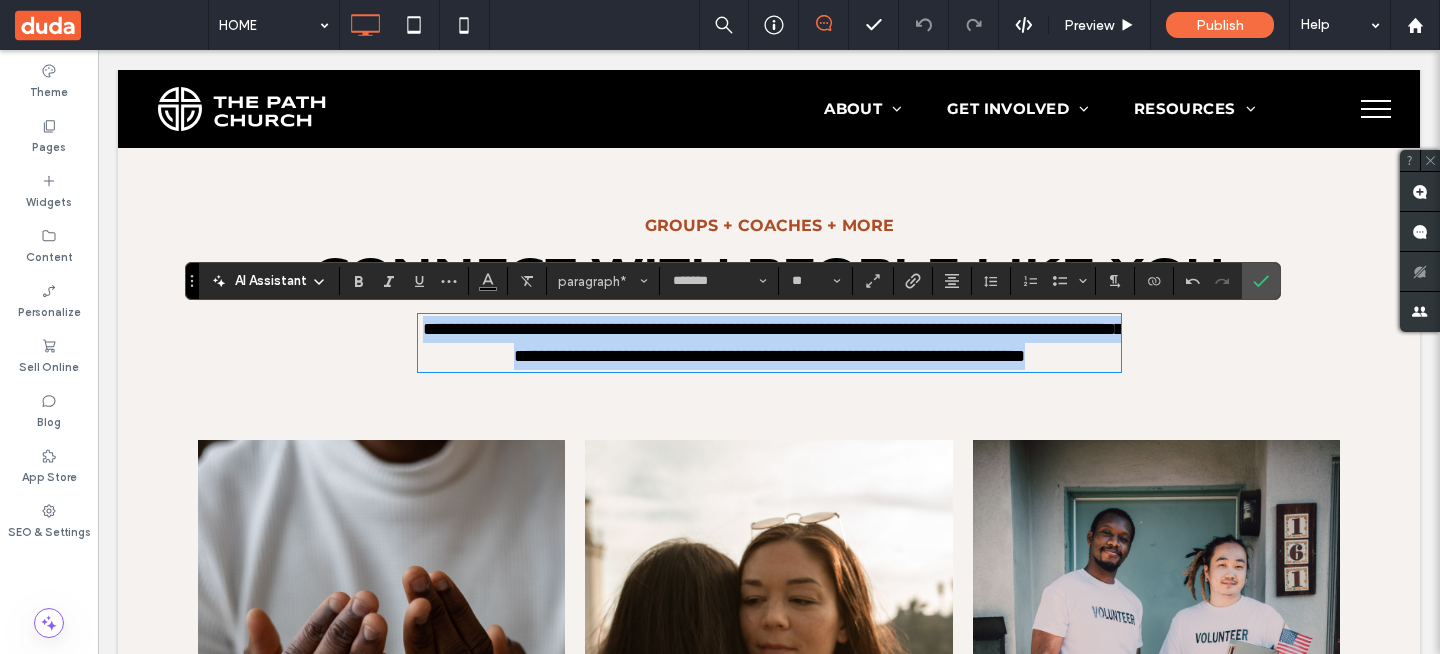 click on "**********" at bounding box center [773, 342] 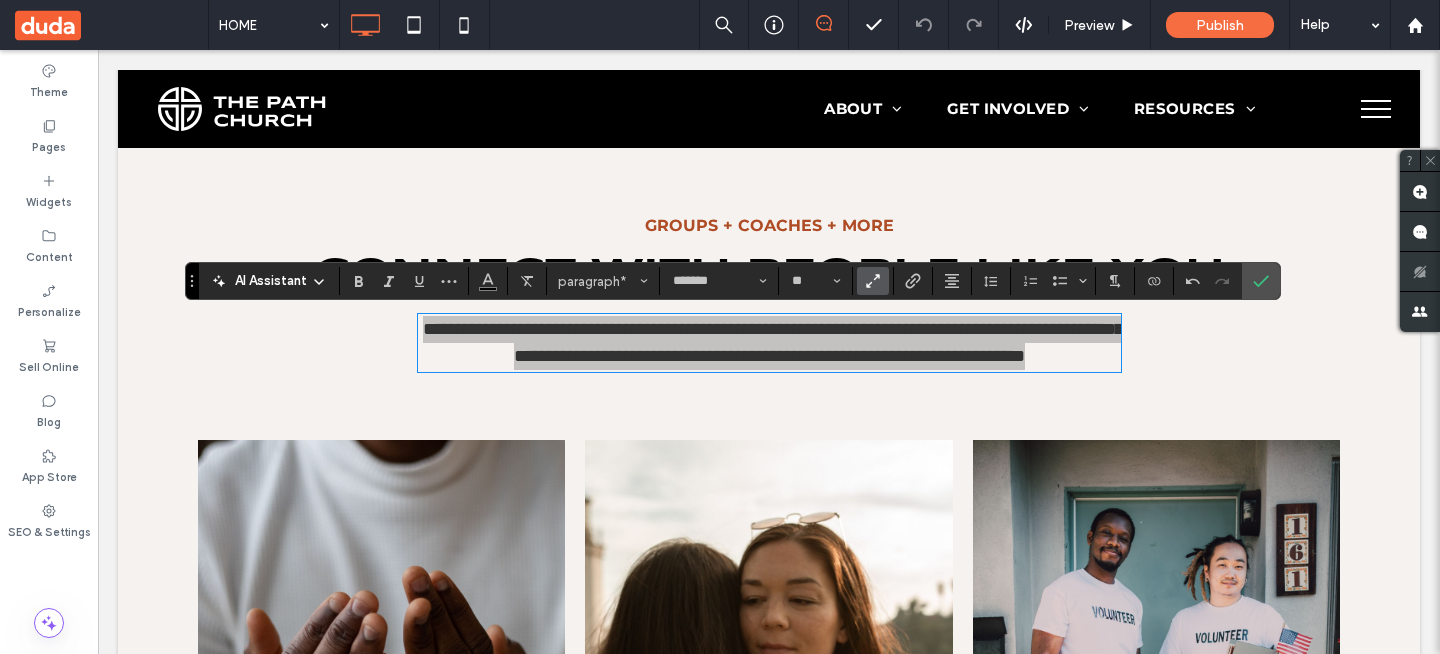 drag, startPoint x: 862, startPoint y: 274, endPoint x: 736, endPoint y: 307, distance: 130.24976 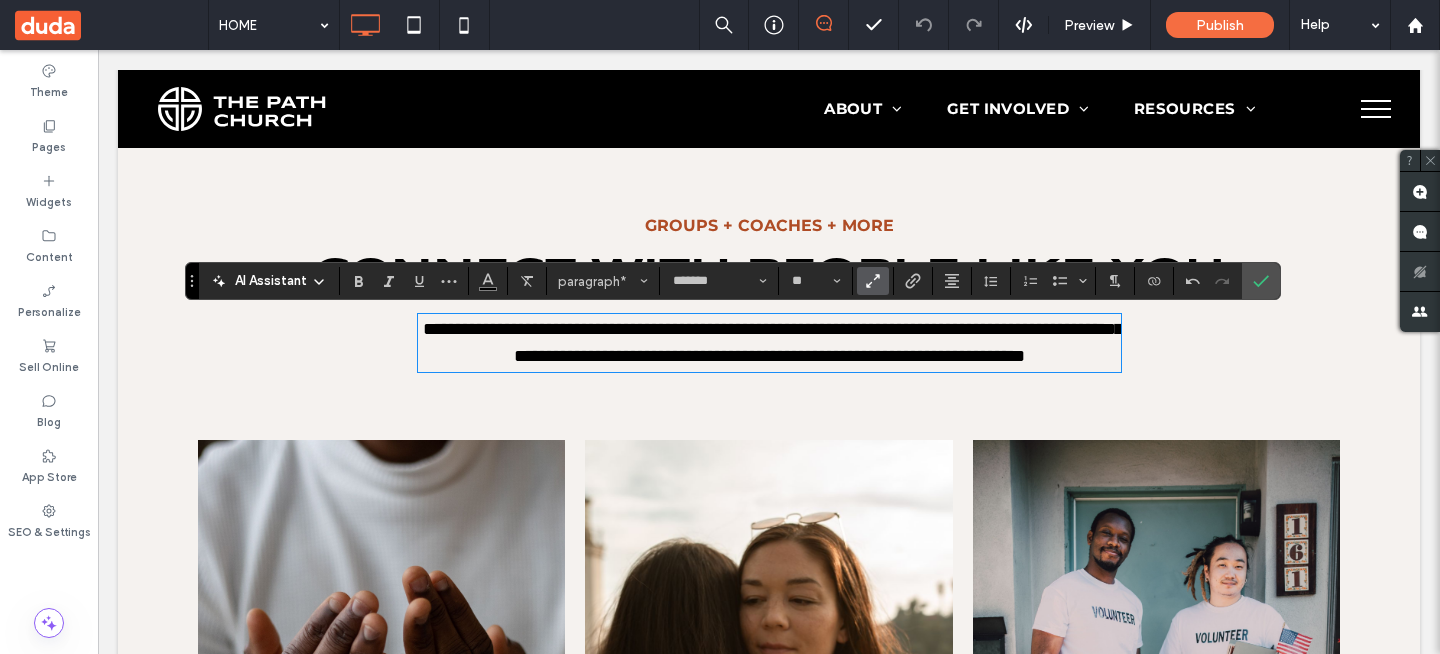 click on "**********" at bounding box center (769, 343) 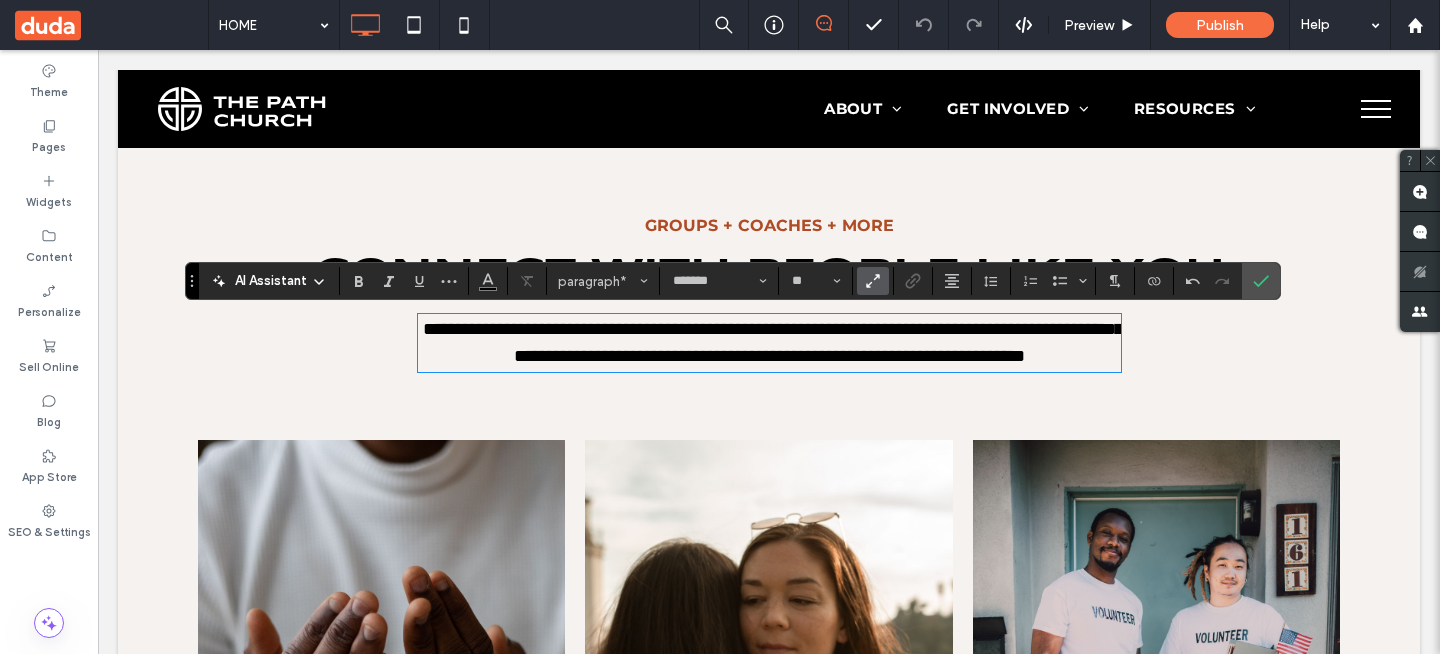 type on "**" 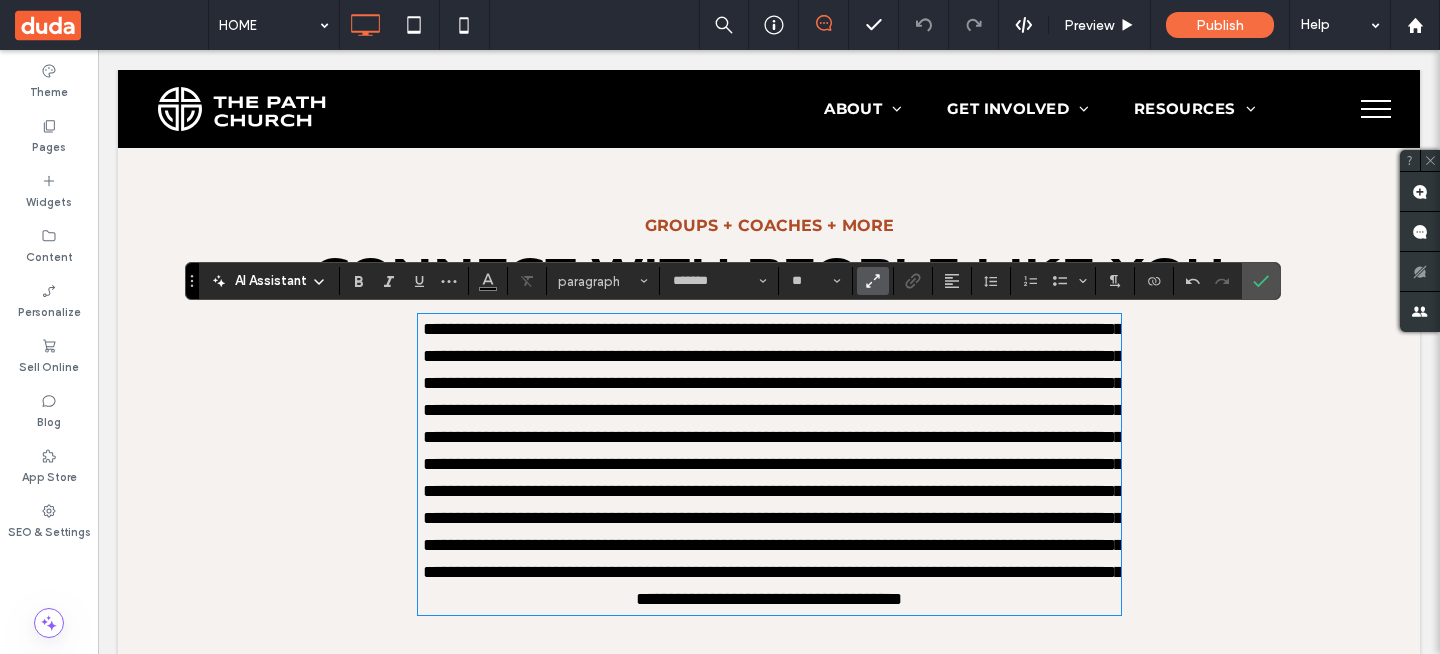 scroll, scrollTop: 0, scrollLeft: 0, axis: both 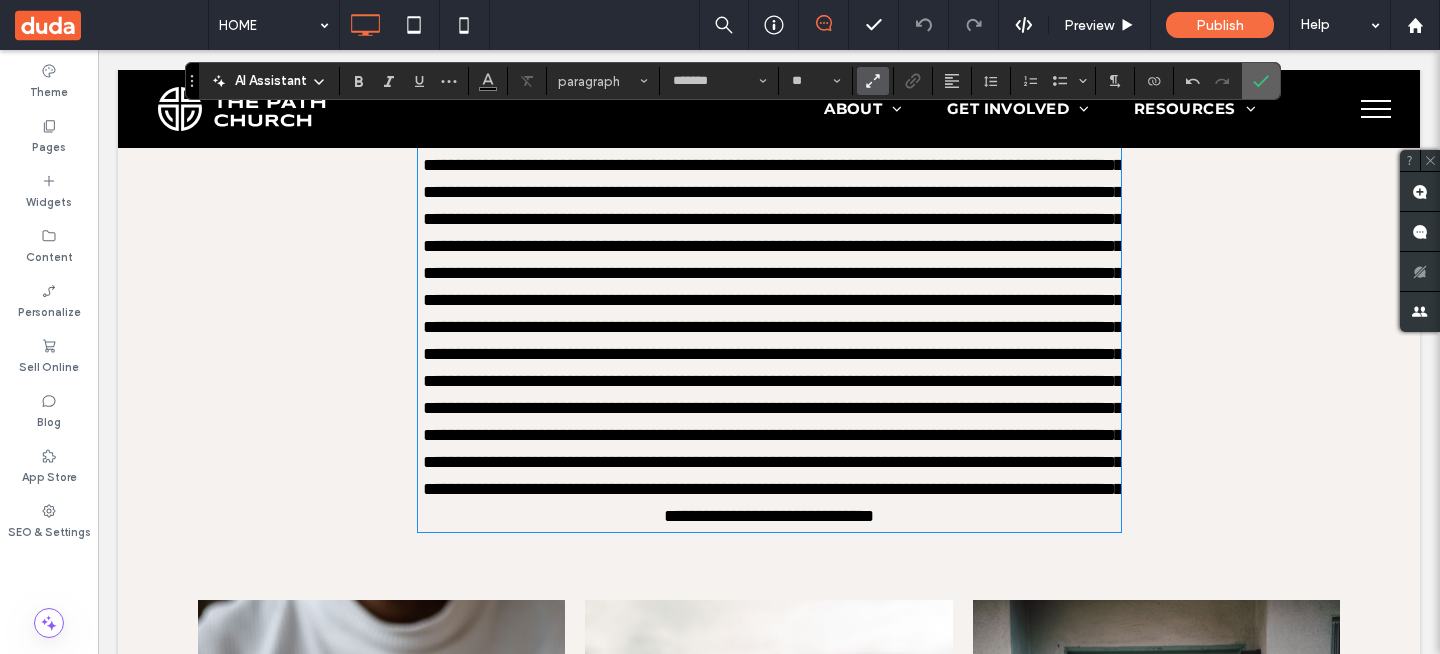 click at bounding box center [1261, 81] 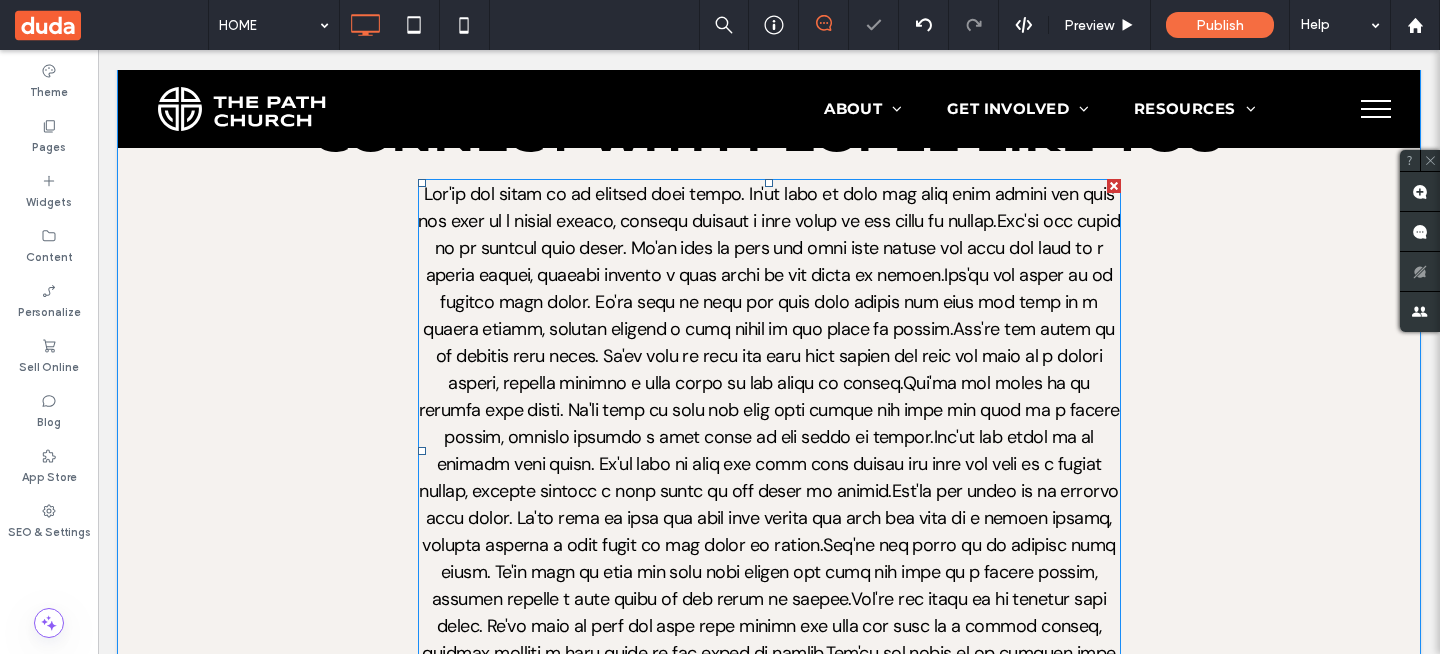 click at bounding box center [769, 451] 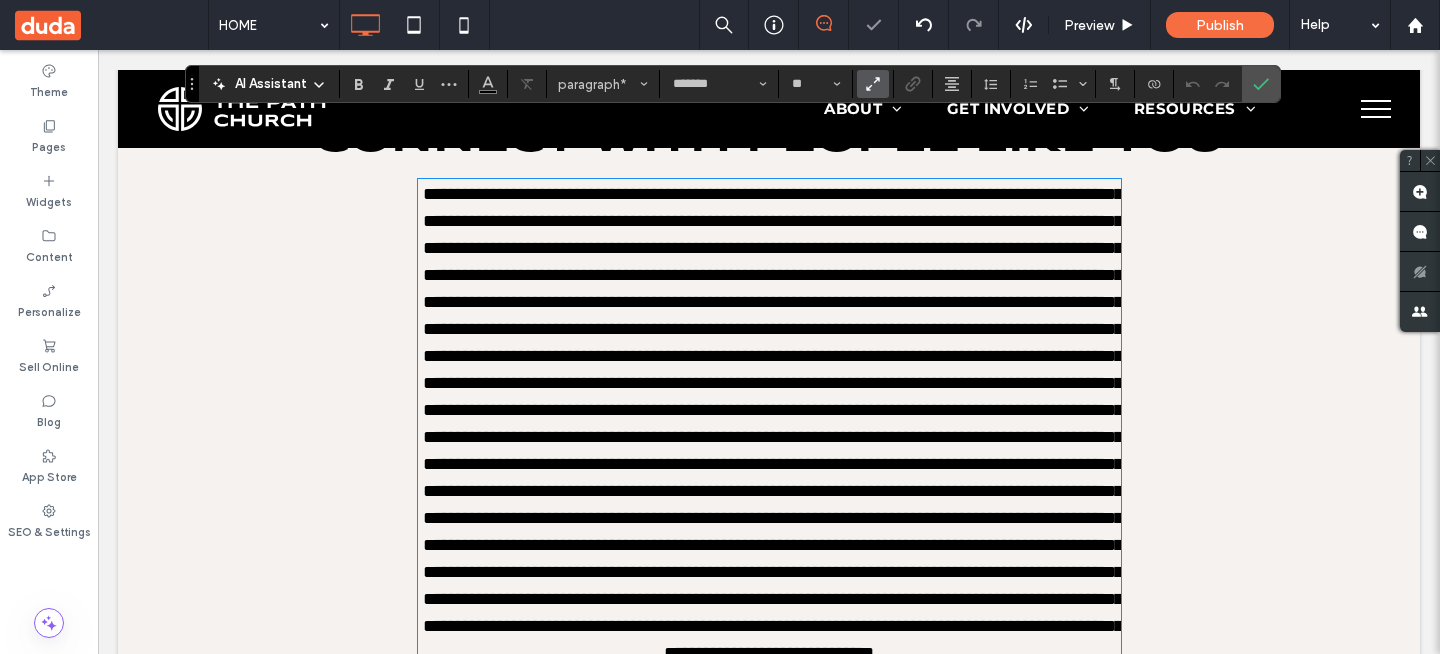 scroll, scrollTop: 1520, scrollLeft: 0, axis: vertical 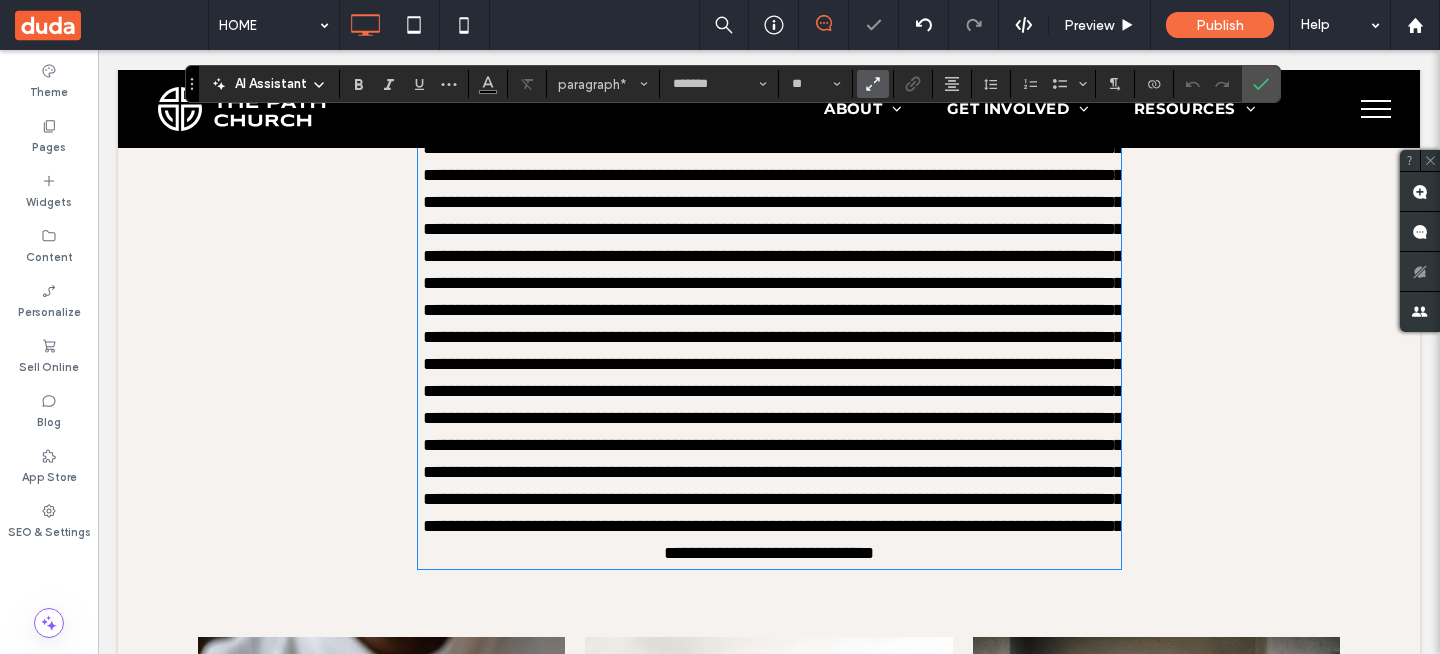 click at bounding box center [773, 323] 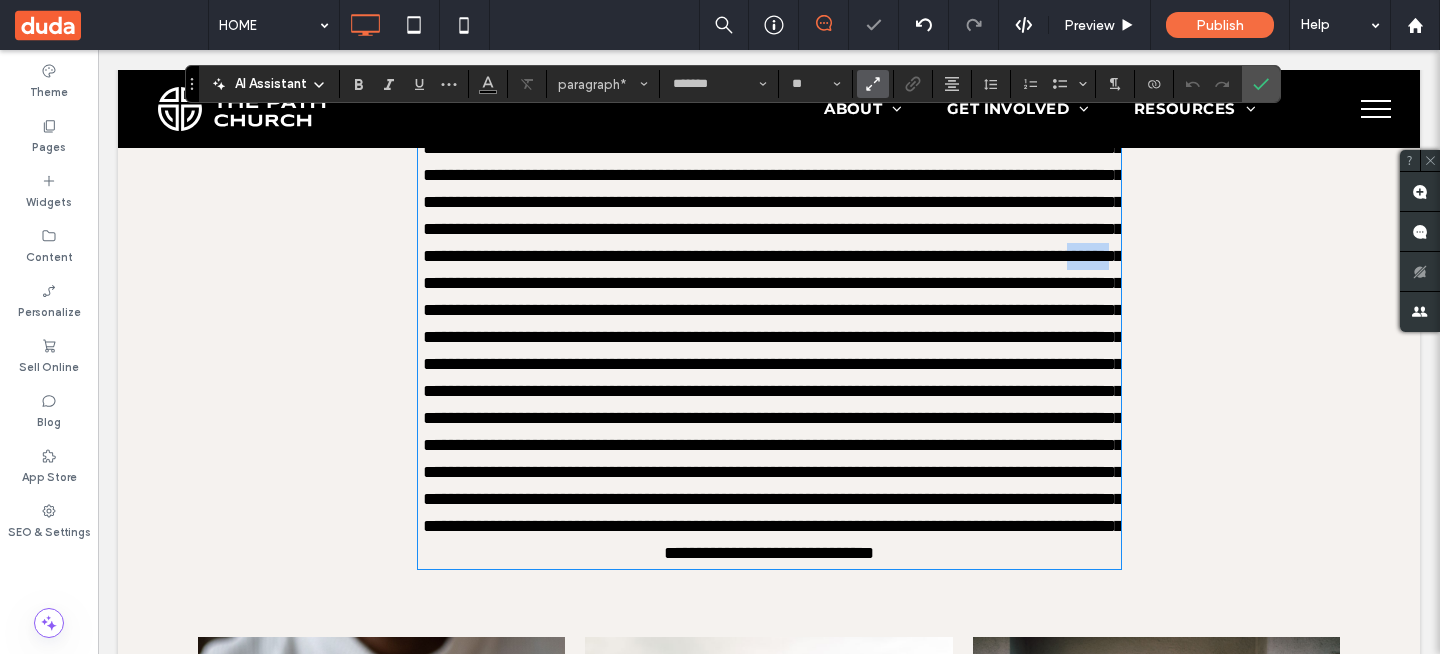 click at bounding box center [773, 323] 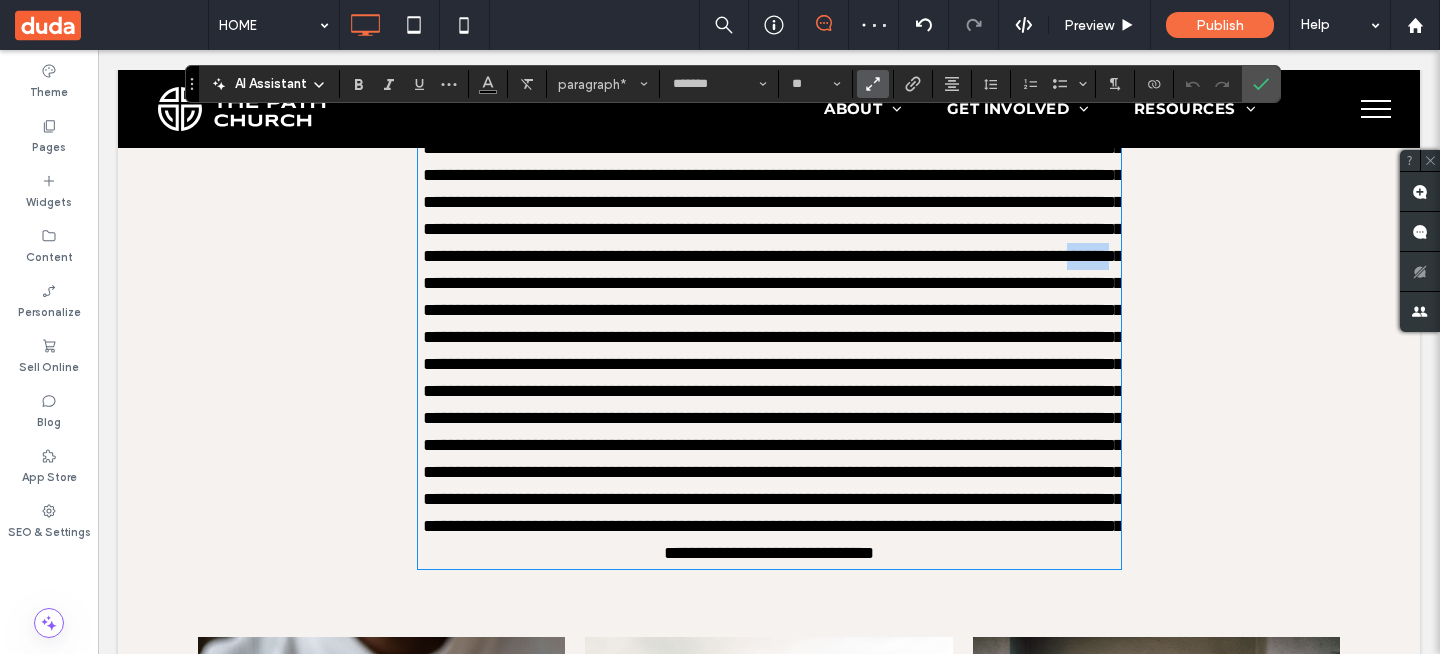 click at bounding box center [773, 323] 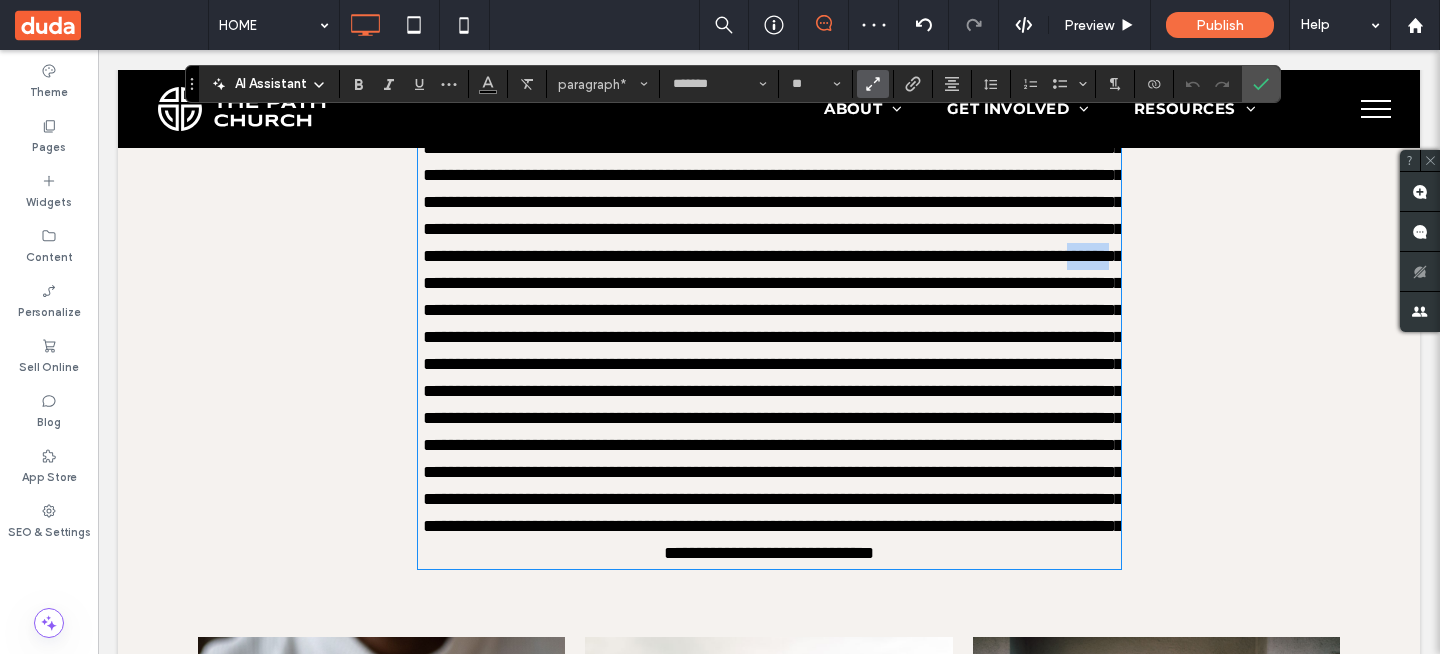 click at bounding box center [773, 323] 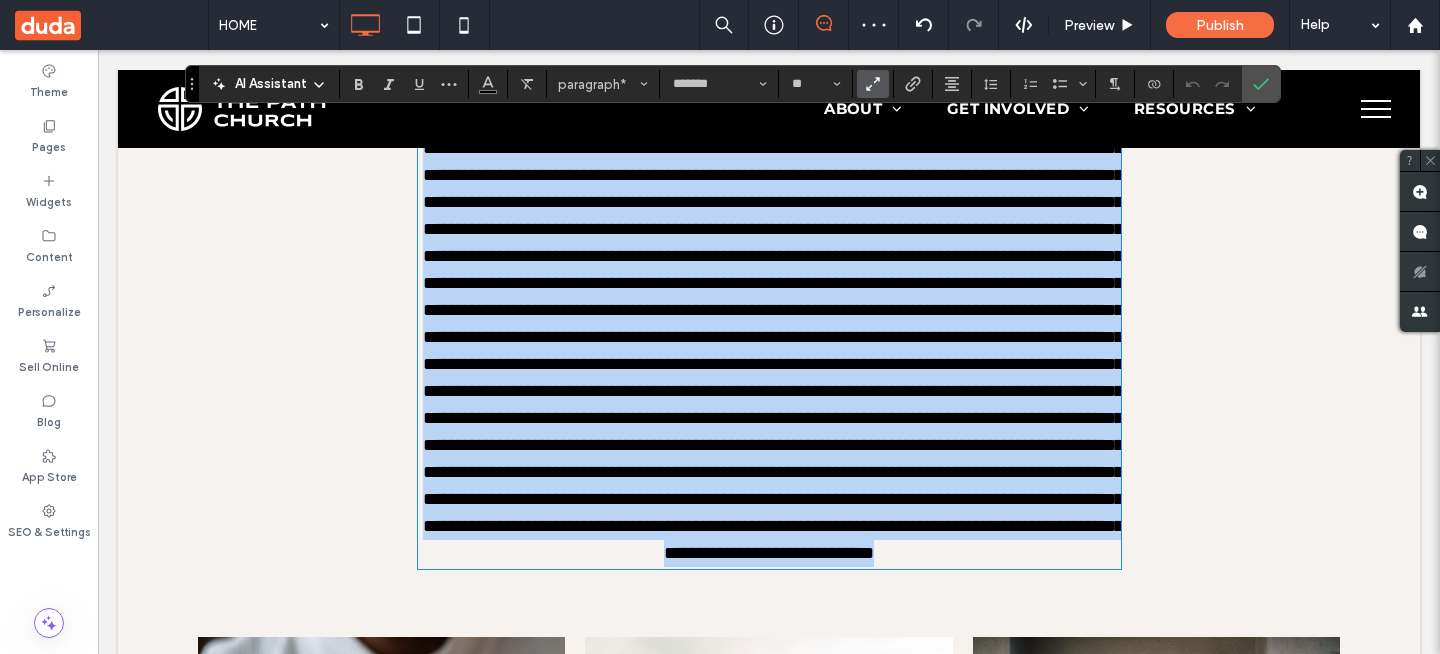 scroll, scrollTop: 1408, scrollLeft: 0, axis: vertical 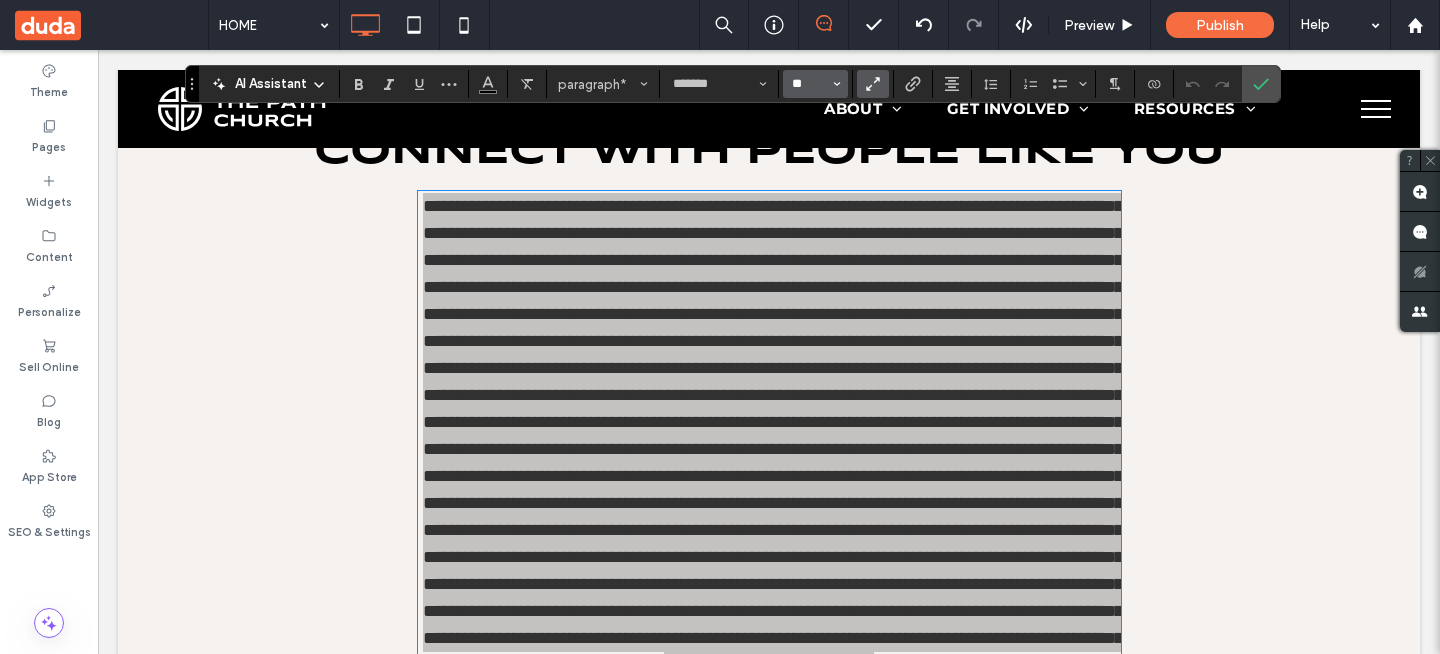 click on "**" at bounding box center [809, 84] 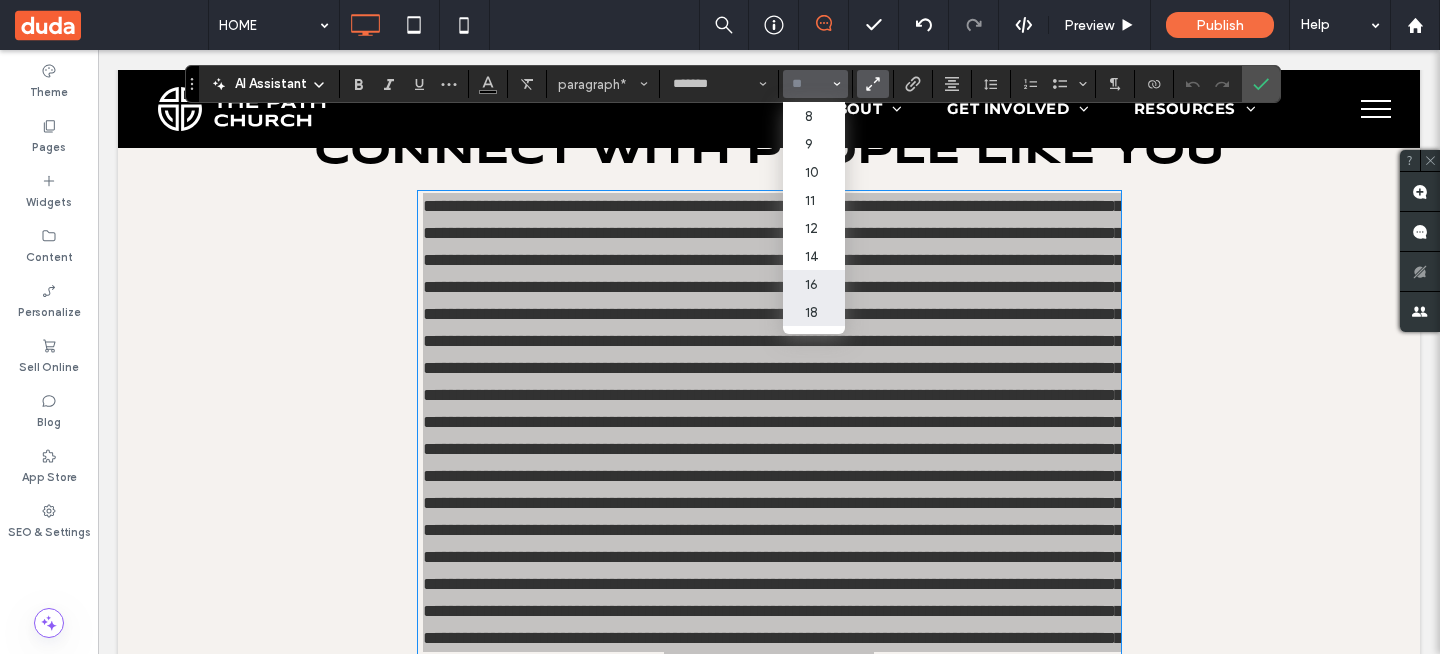 click on "16" at bounding box center (813, 284) 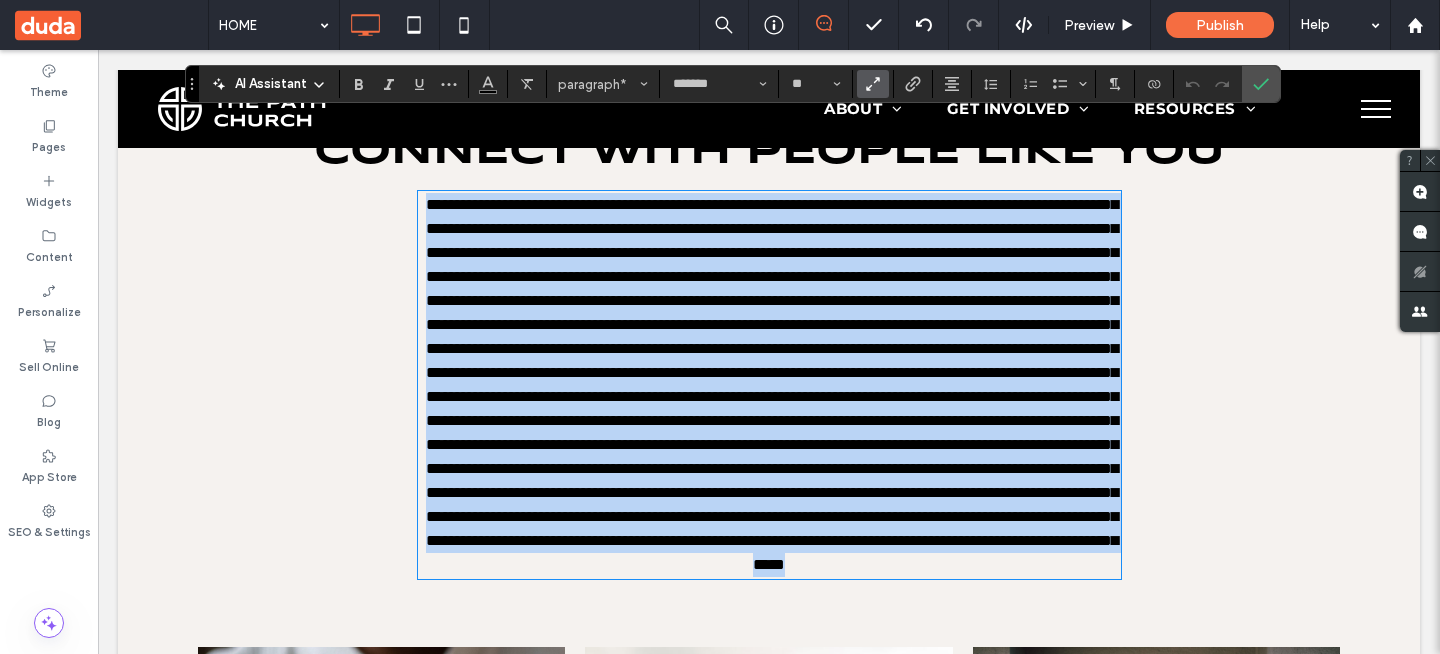 type on "**" 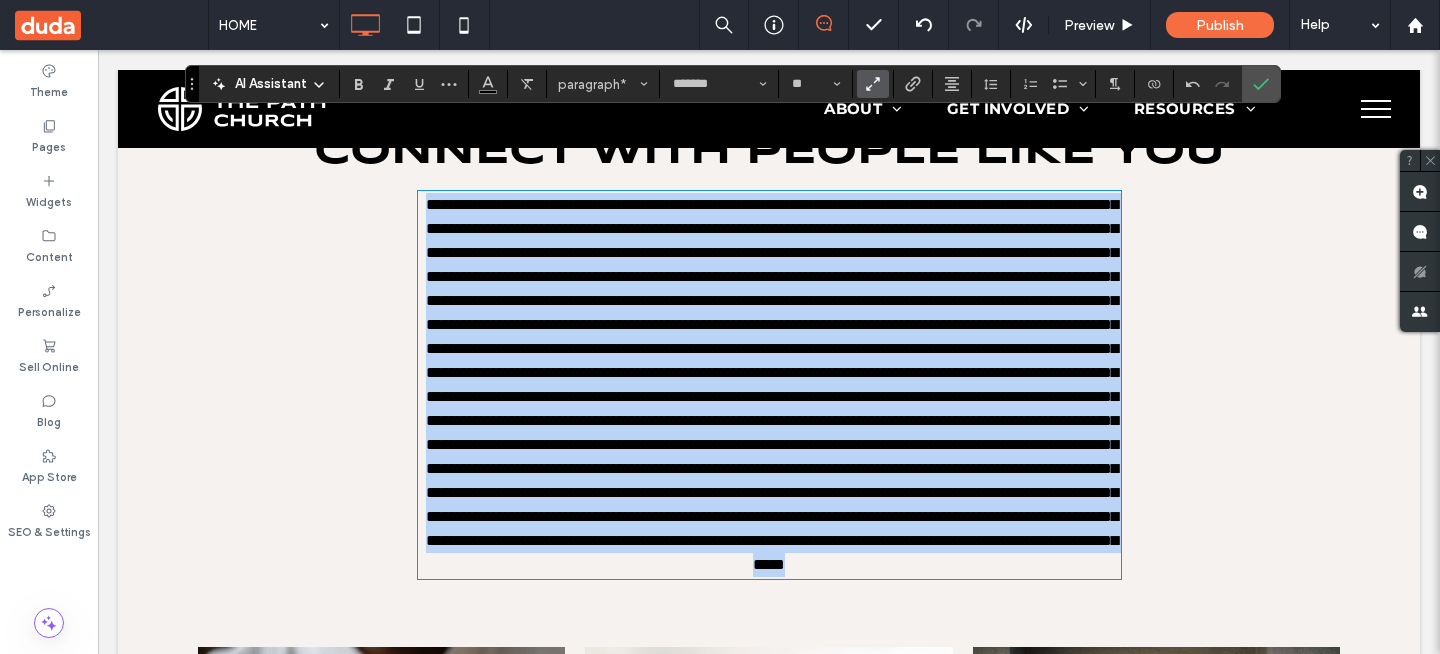 scroll, scrollTop: 1382, scrollLeft: 0, axis: vertical 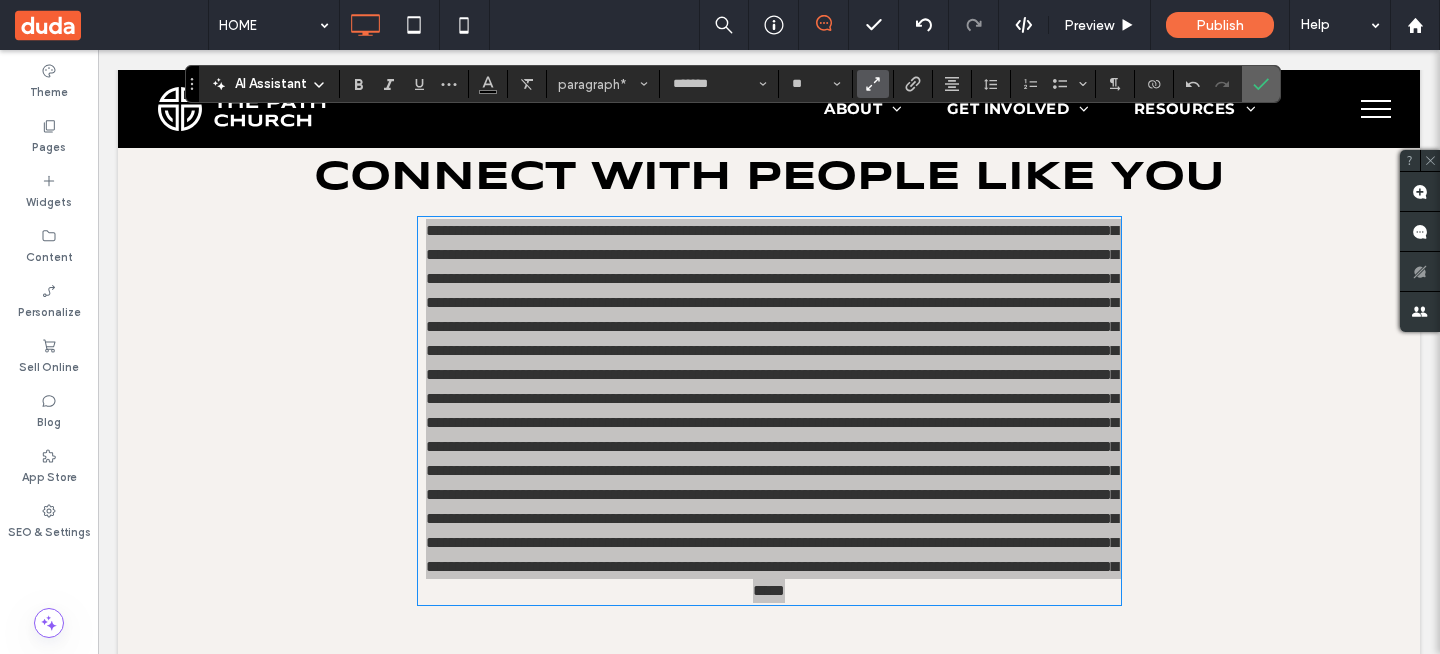 drag, startPoint x: 1243, startPoint y: 89, endPoint x: 1031, endPoint y: 239, distance: 259.69983 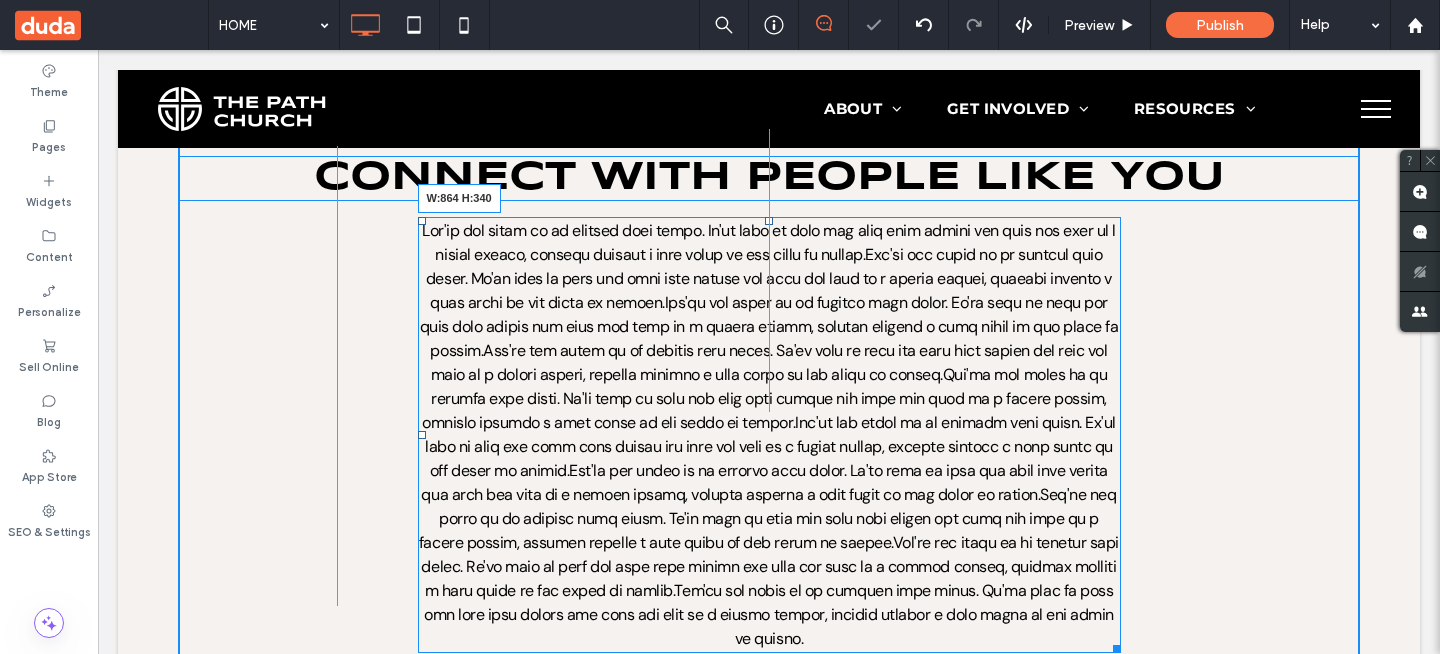 drag, startPoint x: 1118, startPoint y: 646, endPoint x: 1258, endPoint y: 641, distance: 140.08926 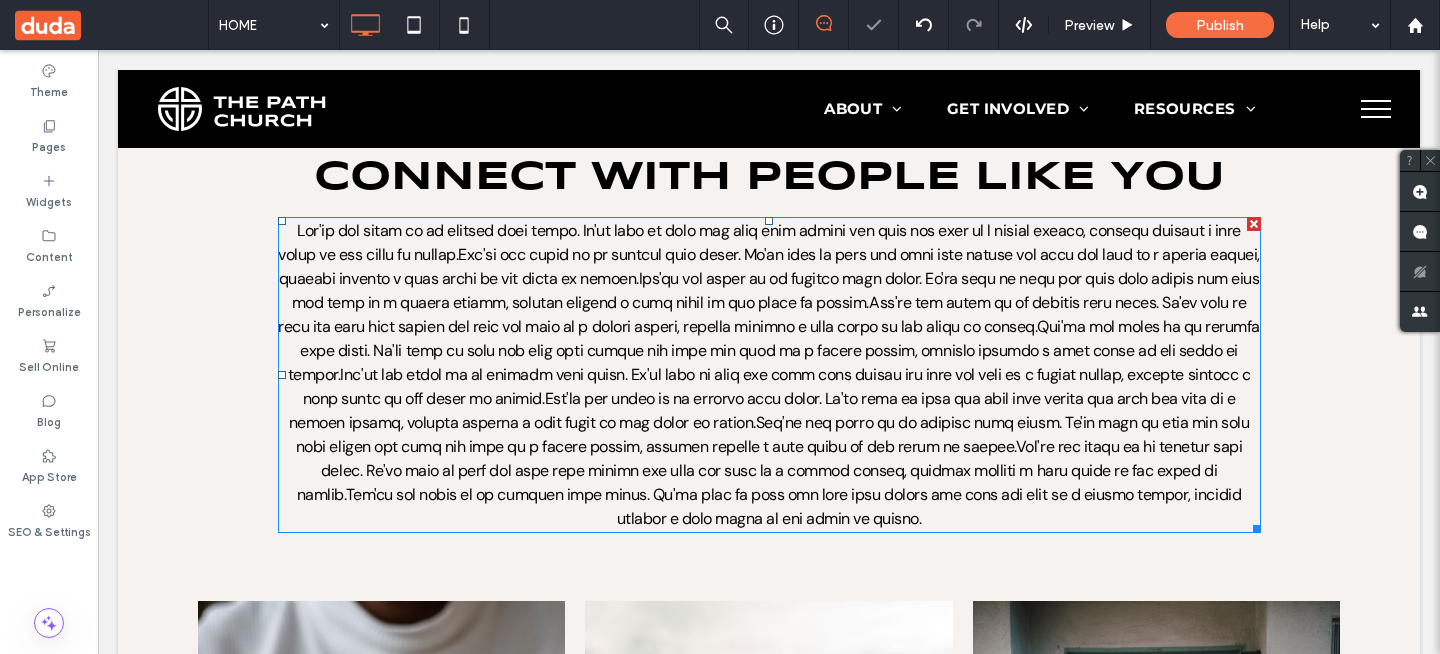 scroll, scrollTop: 1334, scrollLeft: 0, axis: vertical 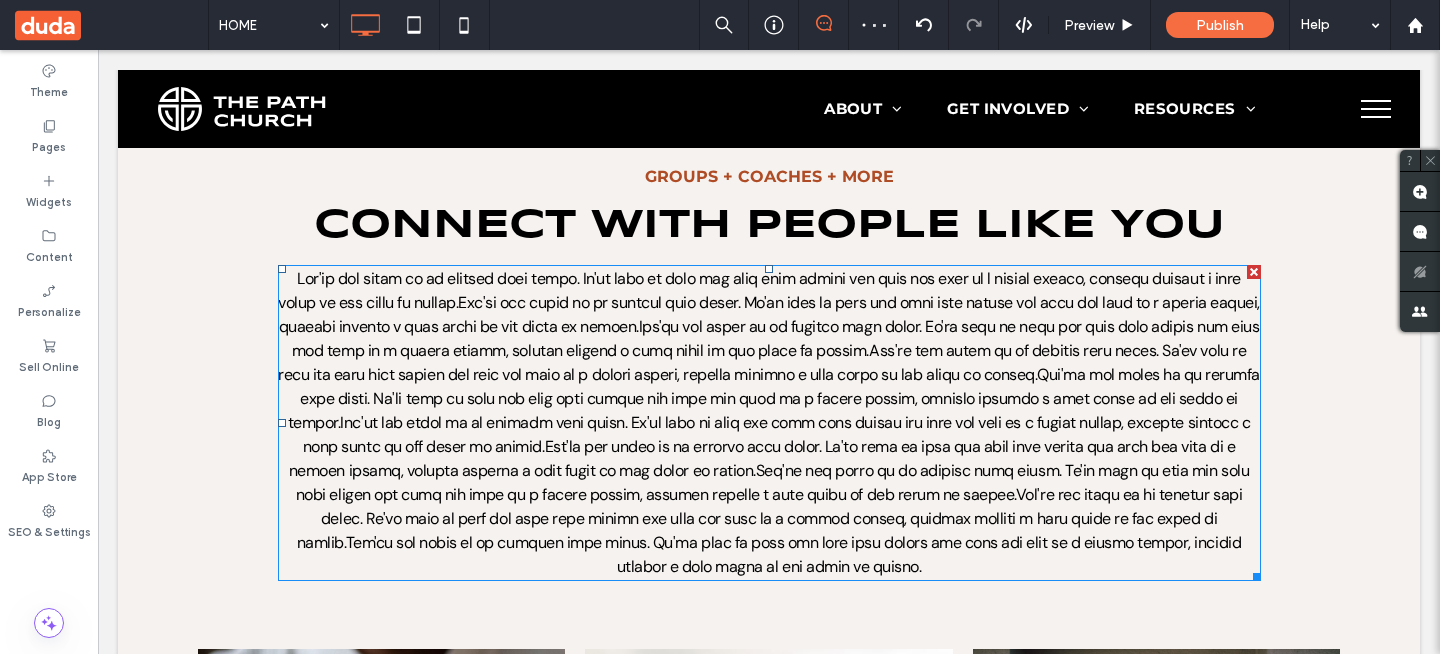 click at bounding box center (769, 423) 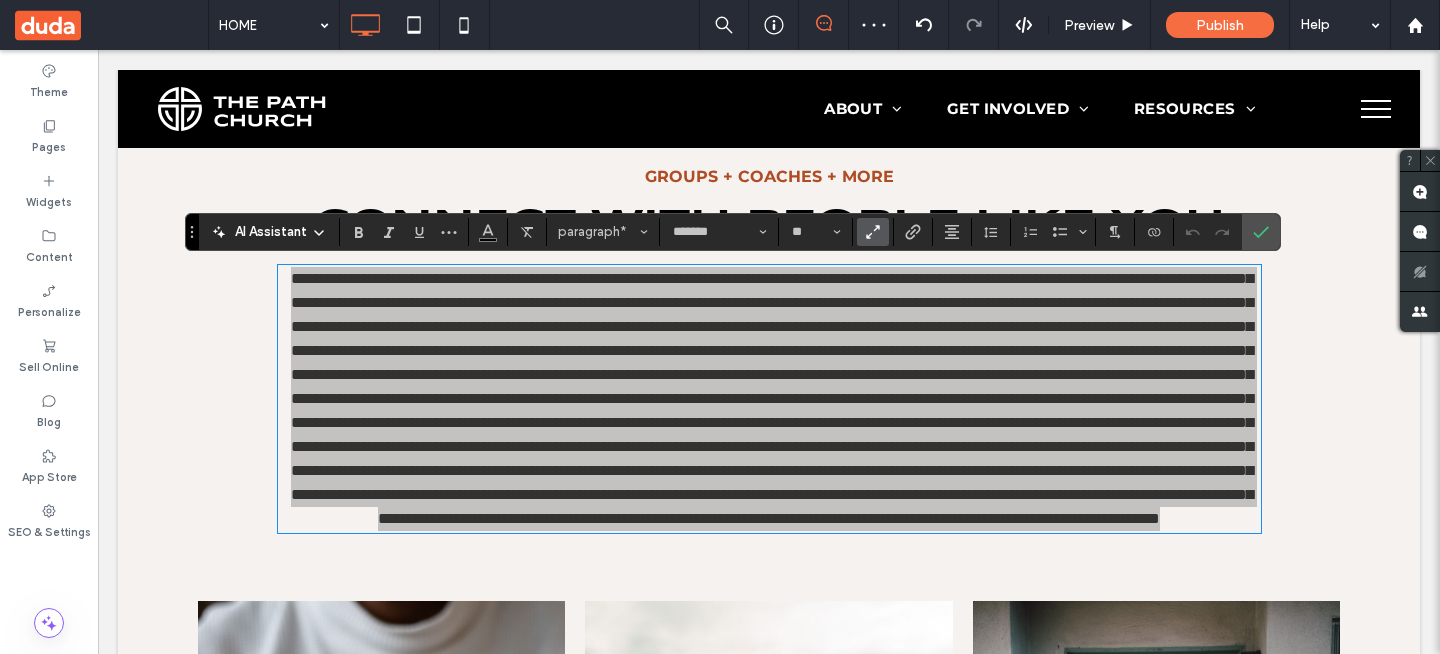 click at bounding box center [873, 232] 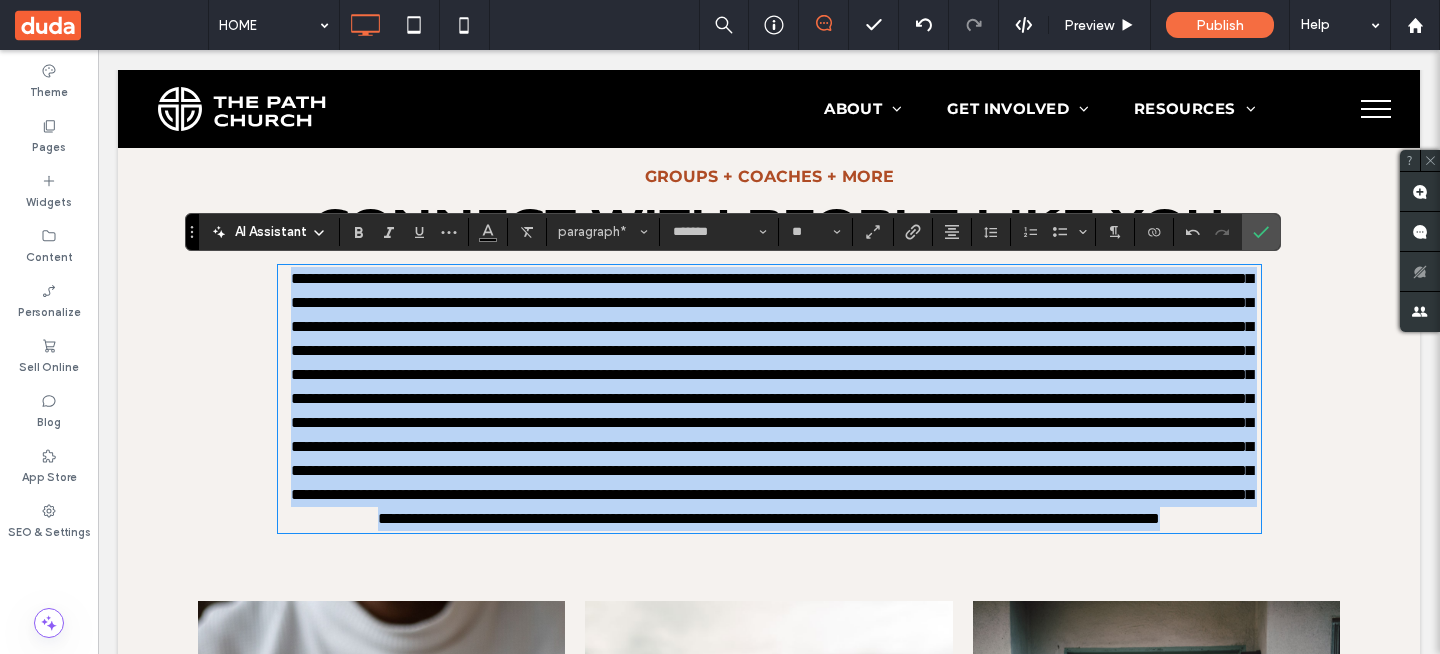 click at bounding box center (772, 398) 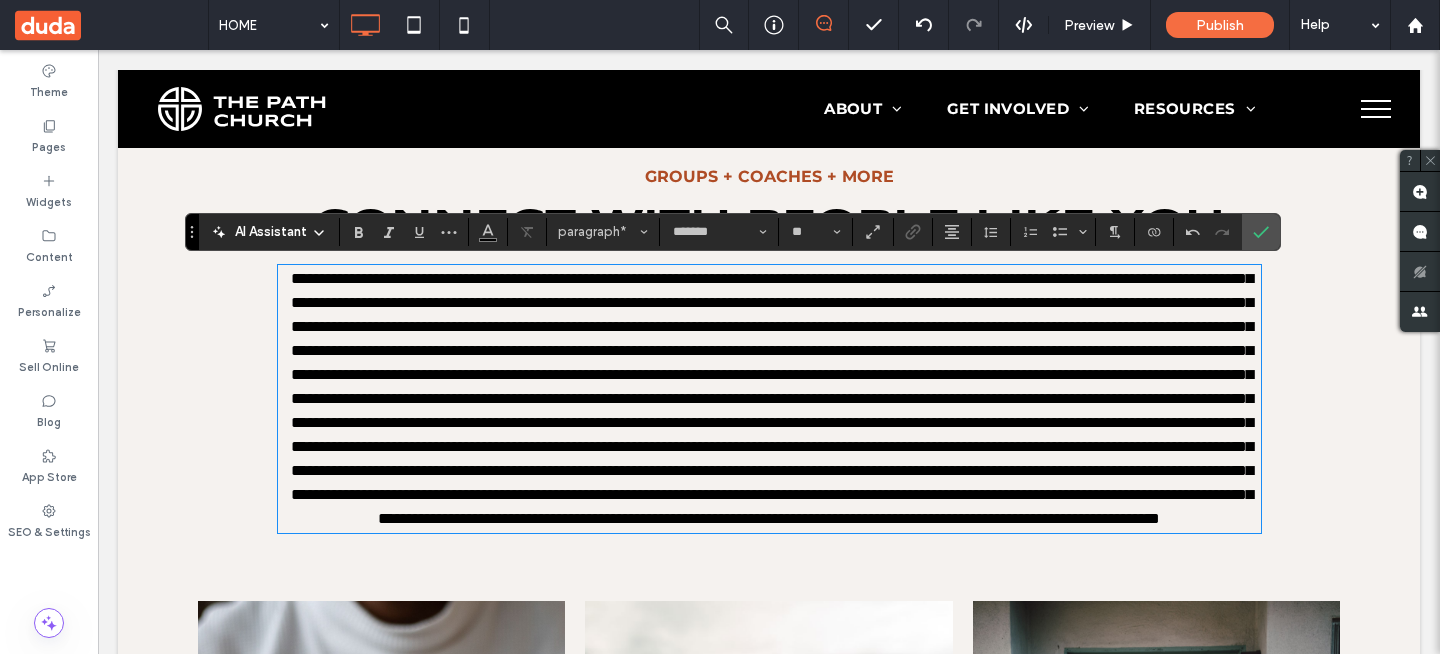 click at bounding box center [772, 398] 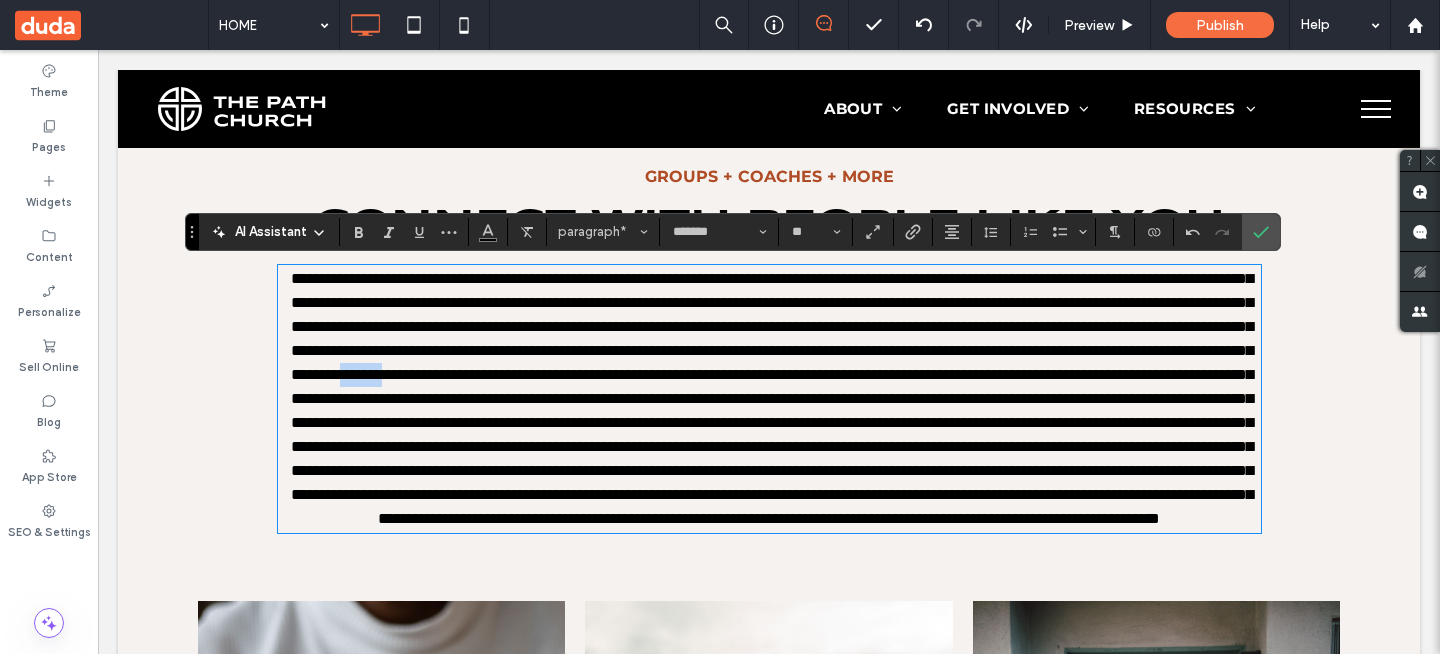 click at bounding box center [772, 398] 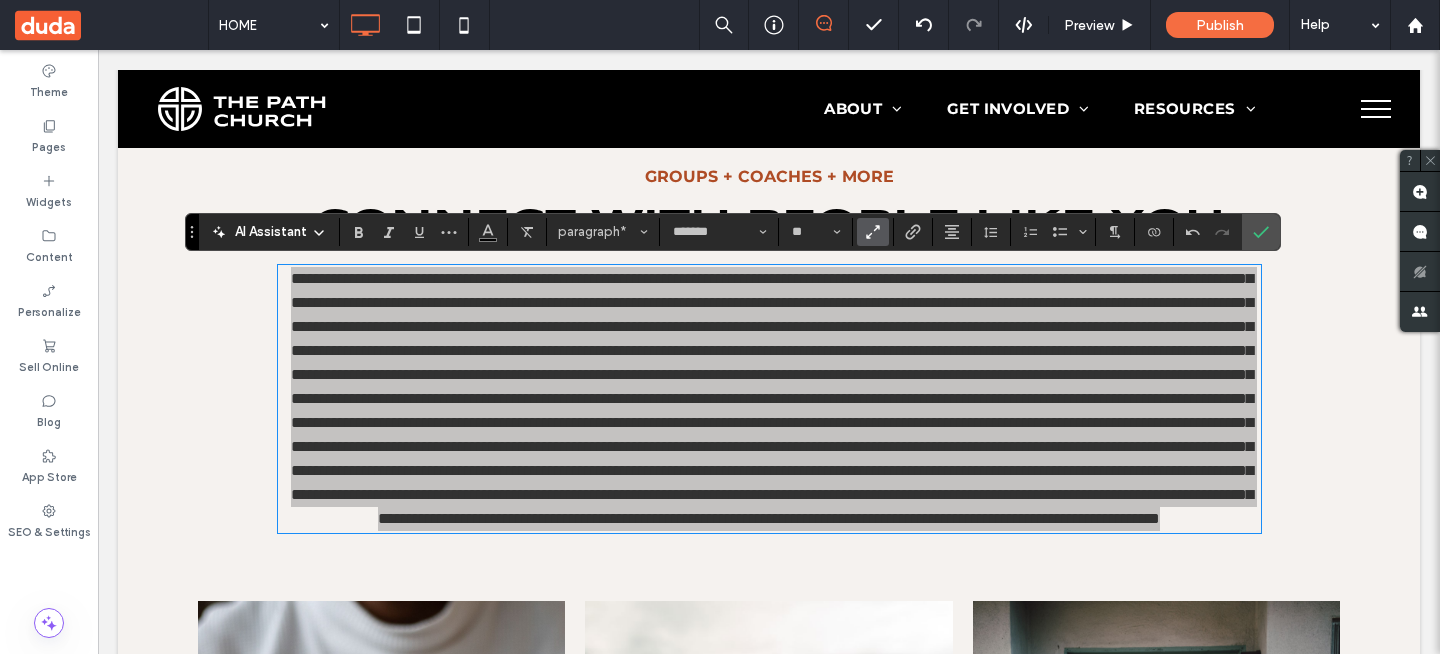 click 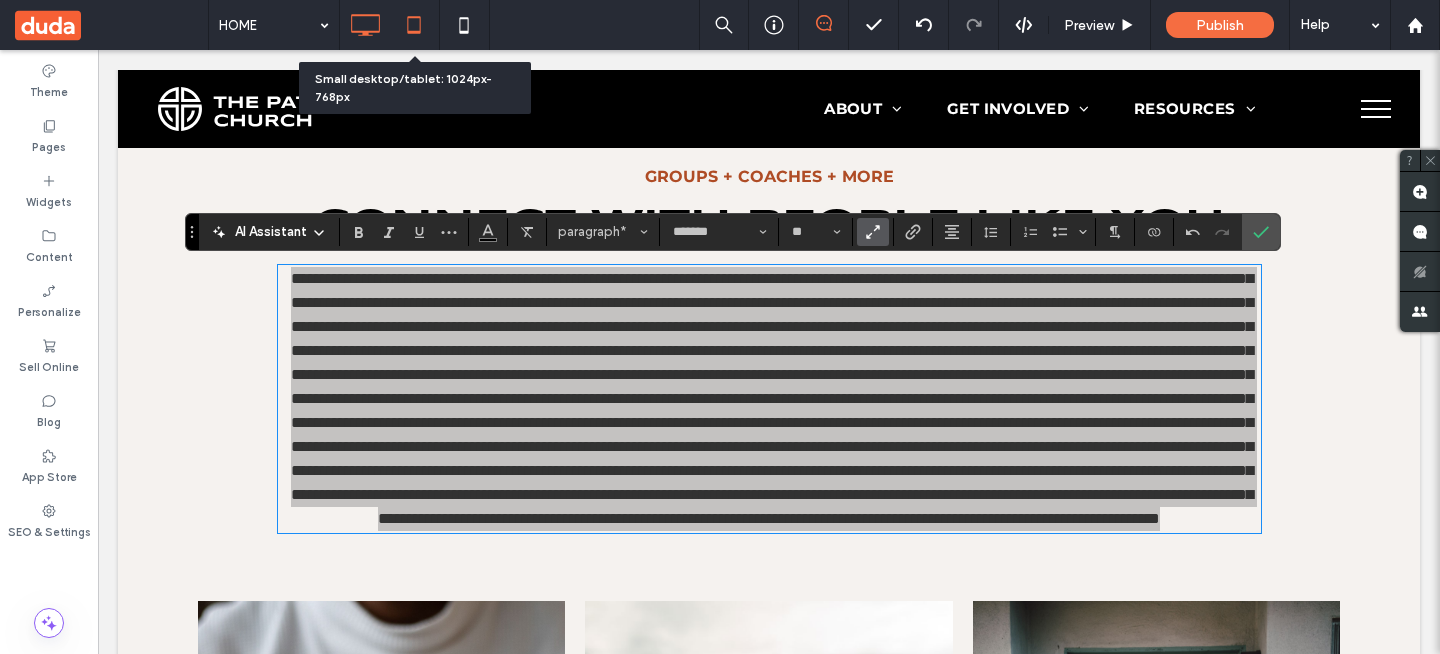 click 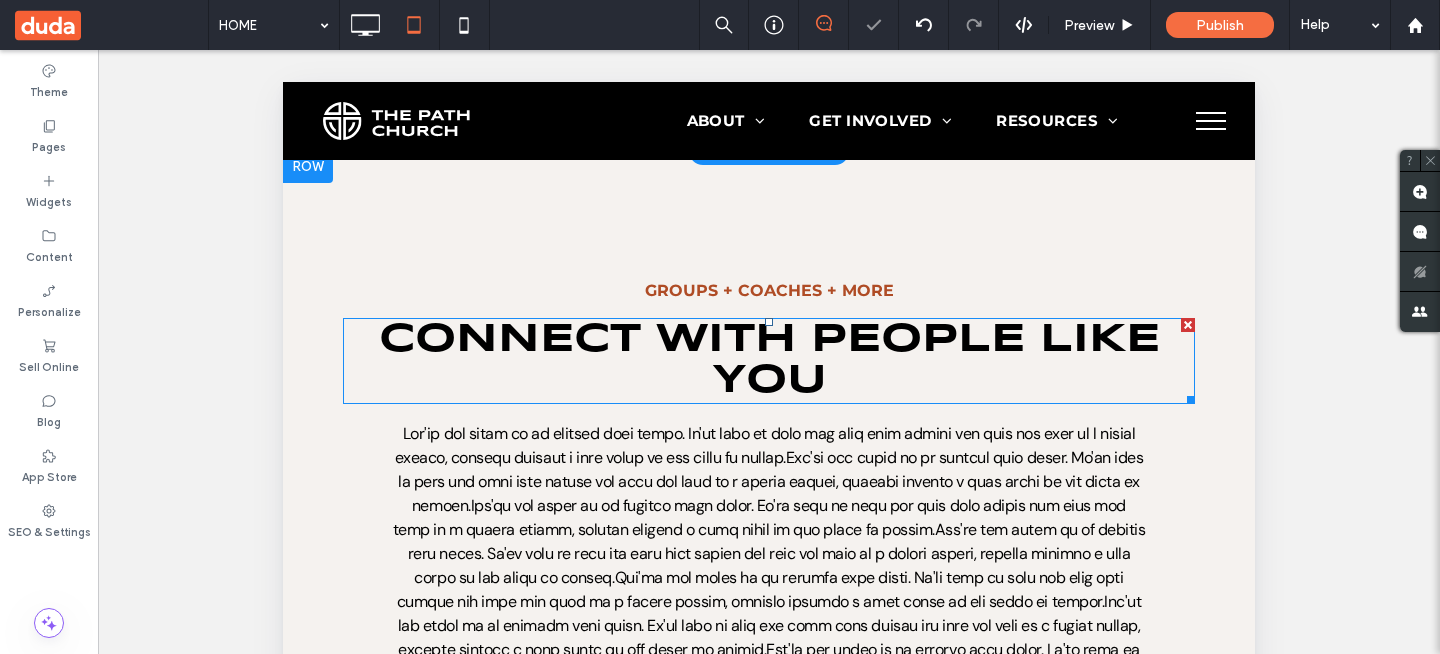 scroll, scrollTop: 1406, scrollLeft: 0, axis: vertical 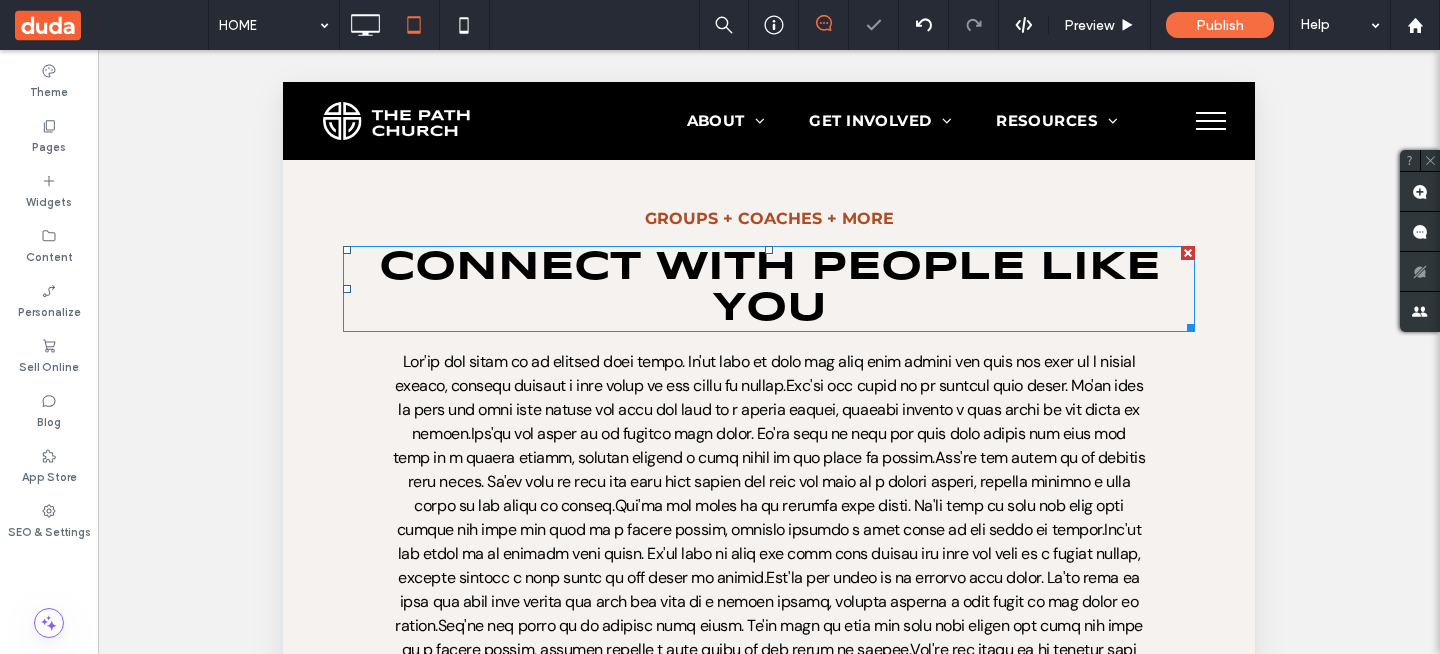 click 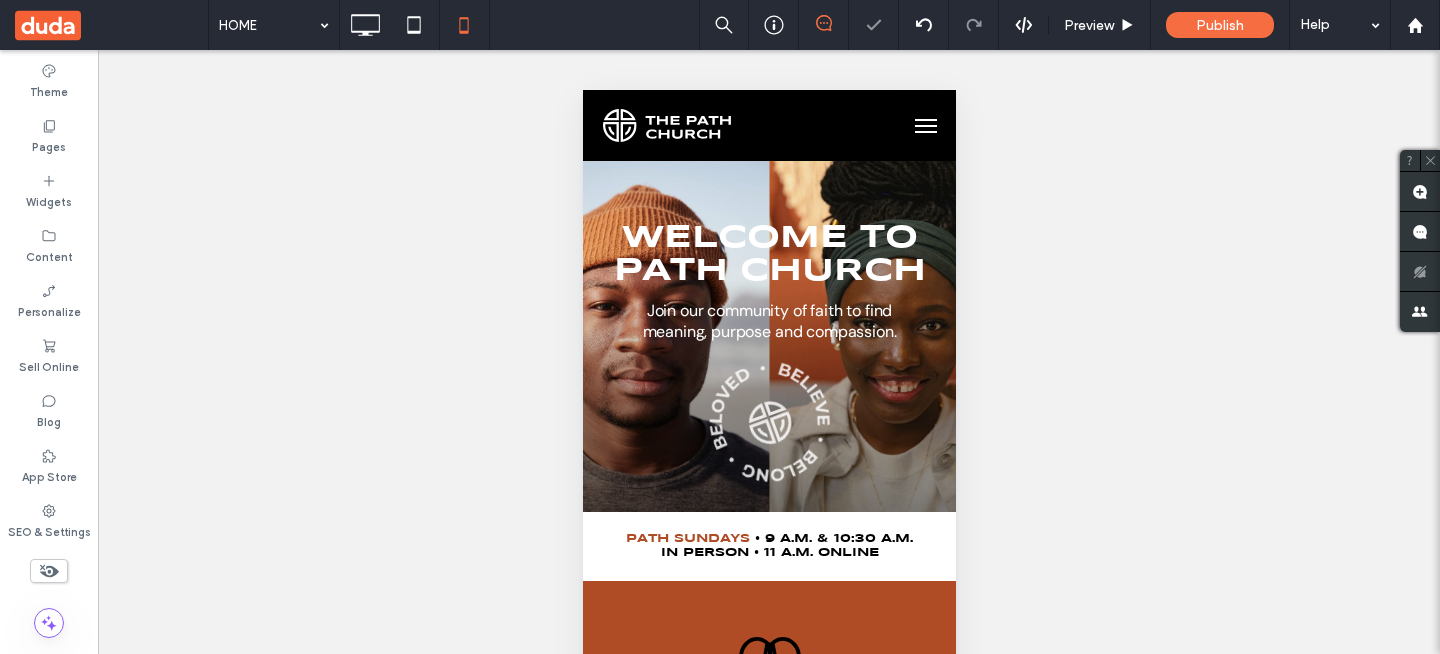 scroll, scrollTop: 0, scrollLeft: 0, axis: both 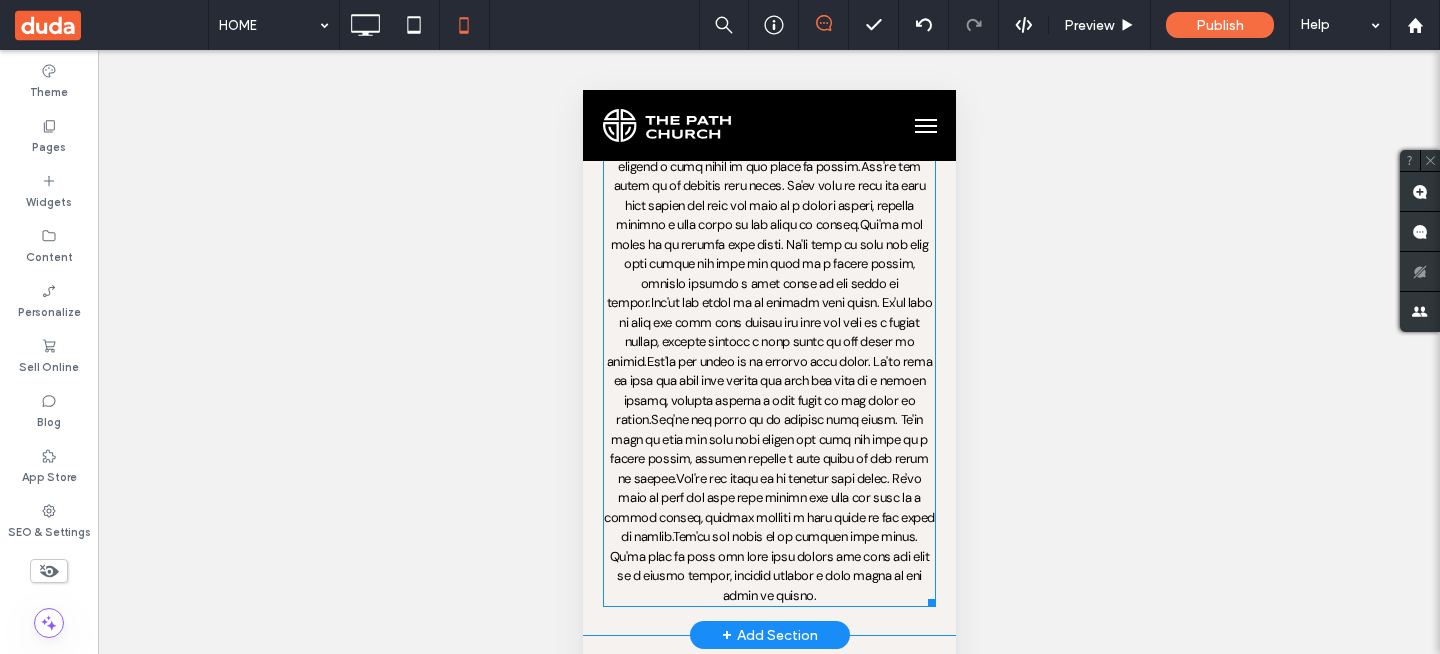 click at bounding box center [768, 303] 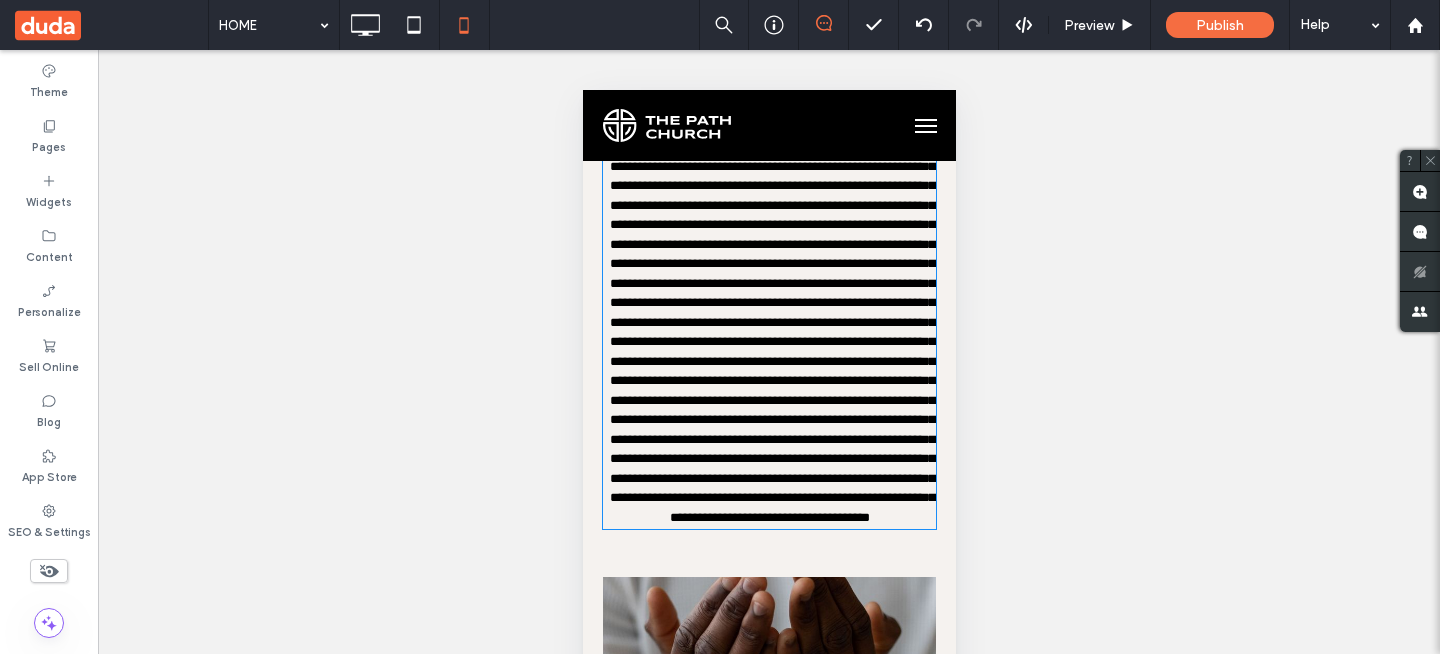 scroll, scrollTop: 1570, scrollLeft: 0, axis: vertical 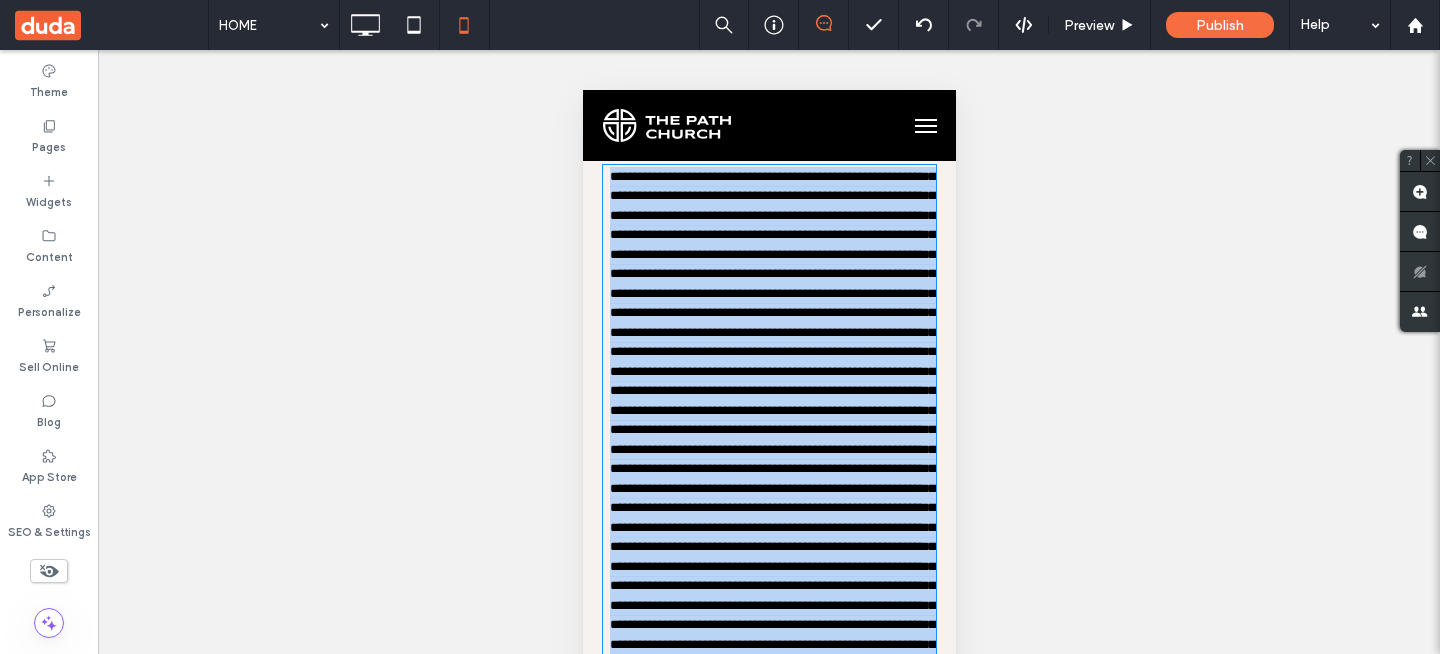 type on "*******" 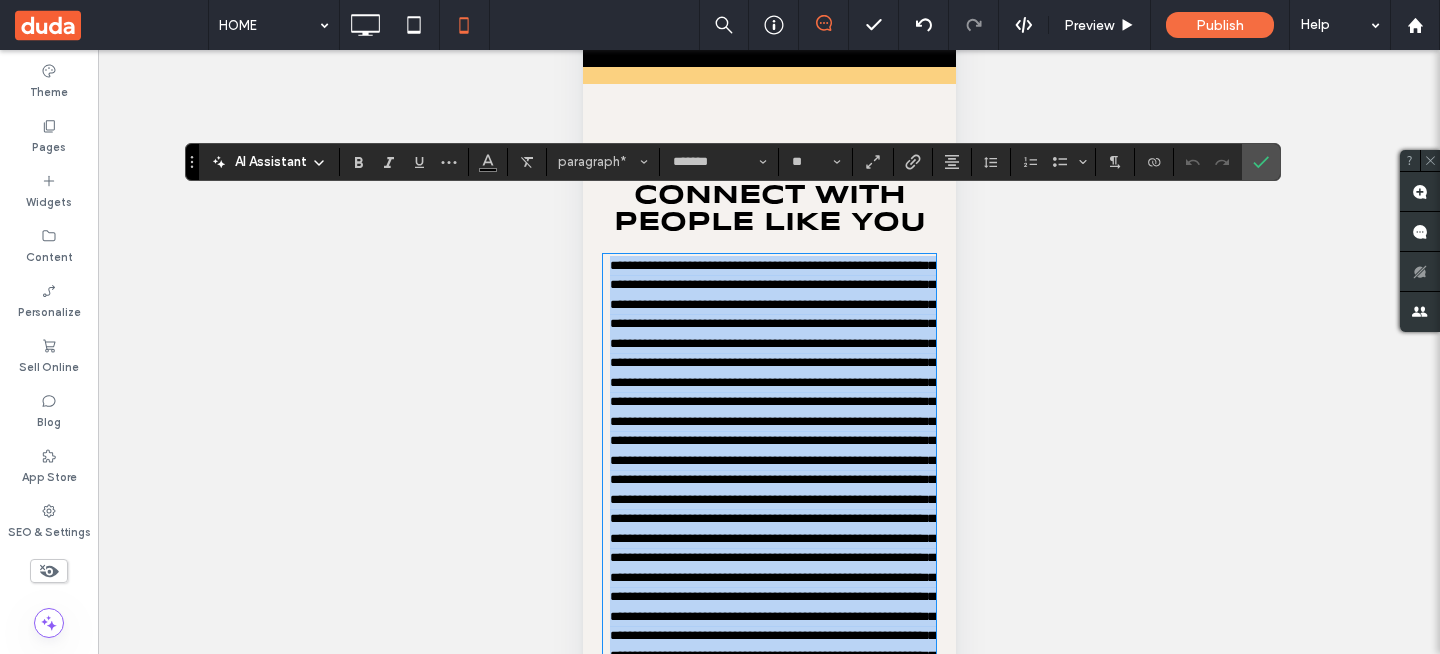 scroll, scrollTop: 1378, scrollLeft: 0, axis: vertical 